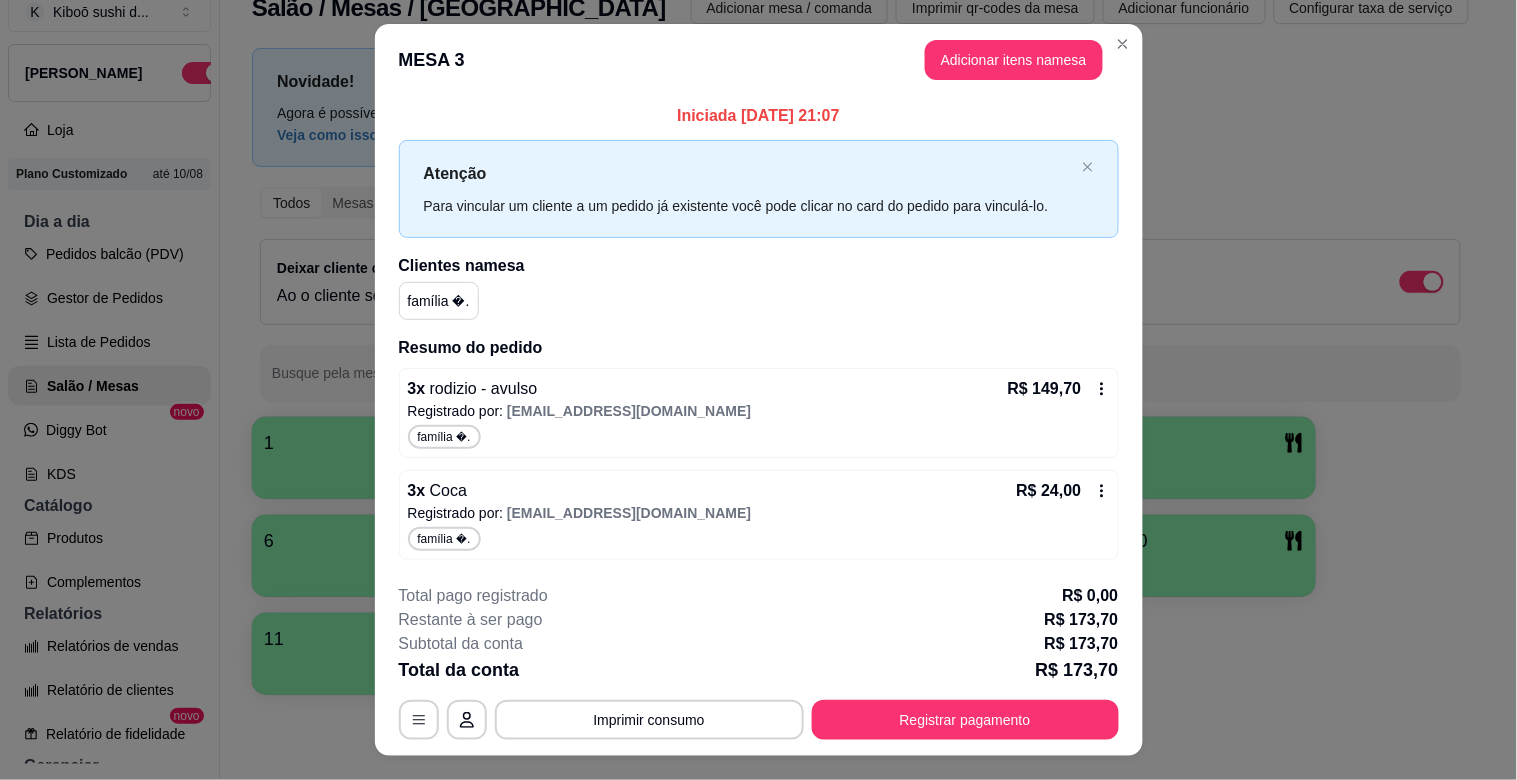 scroll, scrollTop: 32, scrollLeft: 0, axis: vertical 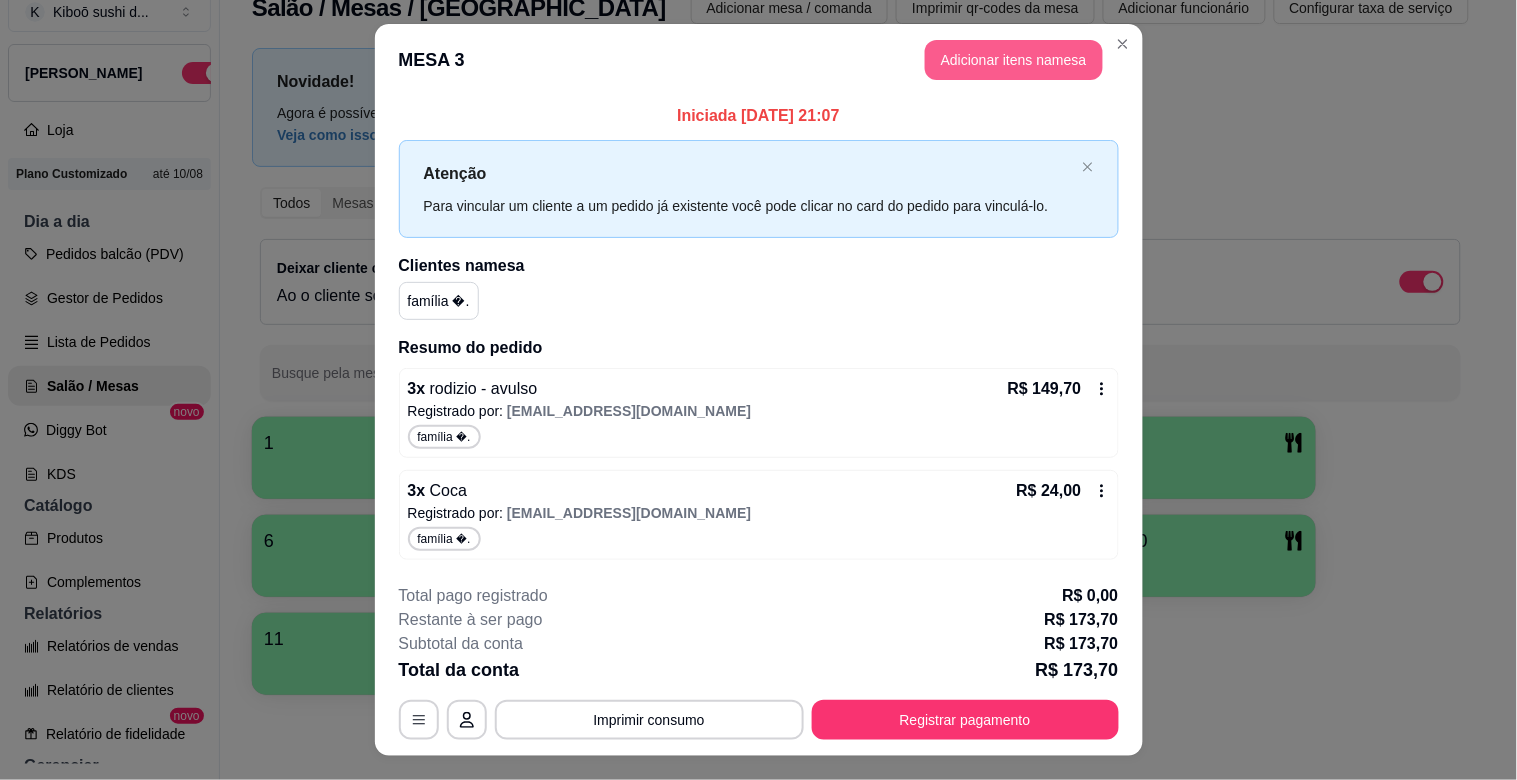 click on "Adicionar itens na  mesa" at bounding box center [1014, 60] 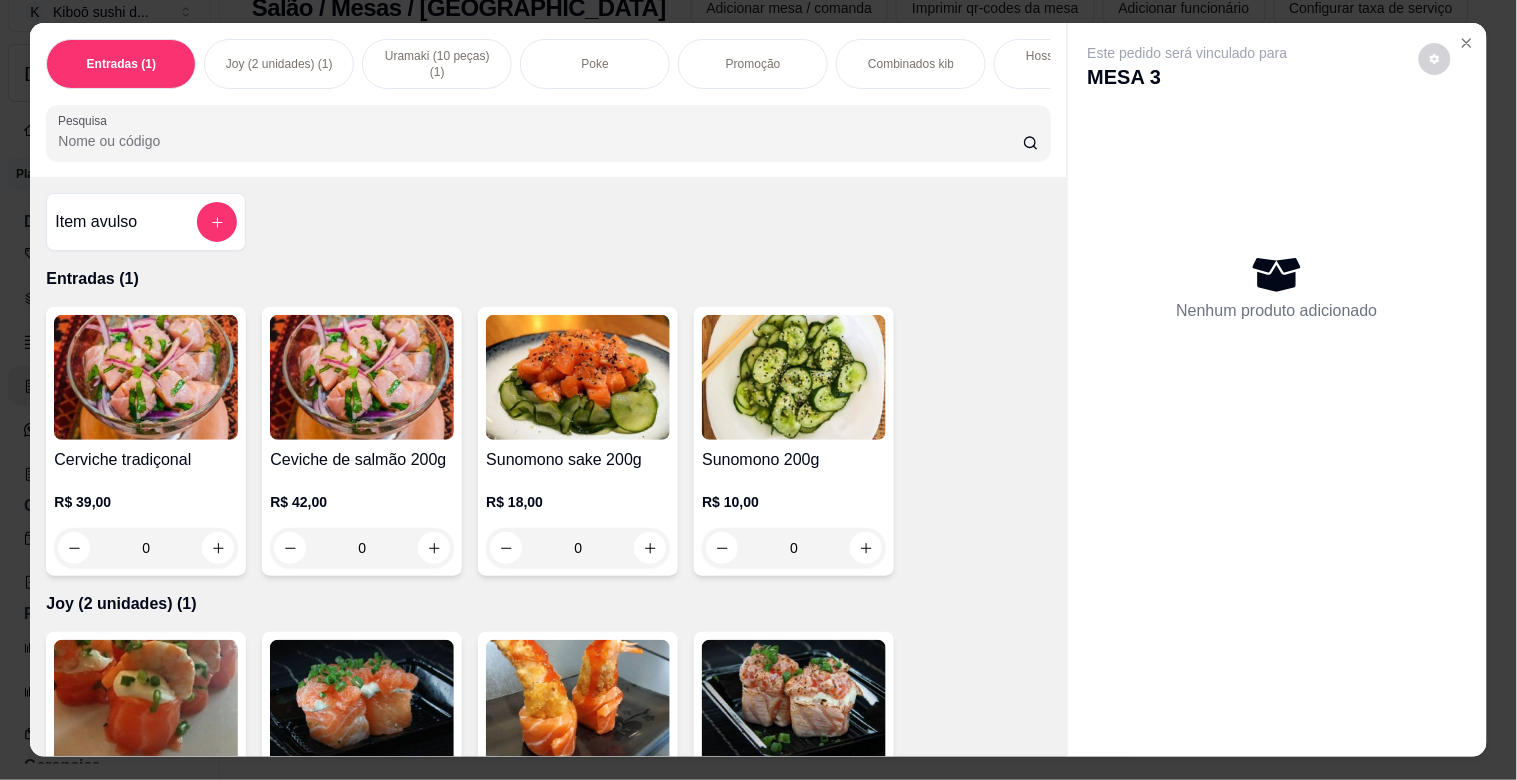 scroll, scrollTop: 3935, scrollLeft: 0, axis: vertical 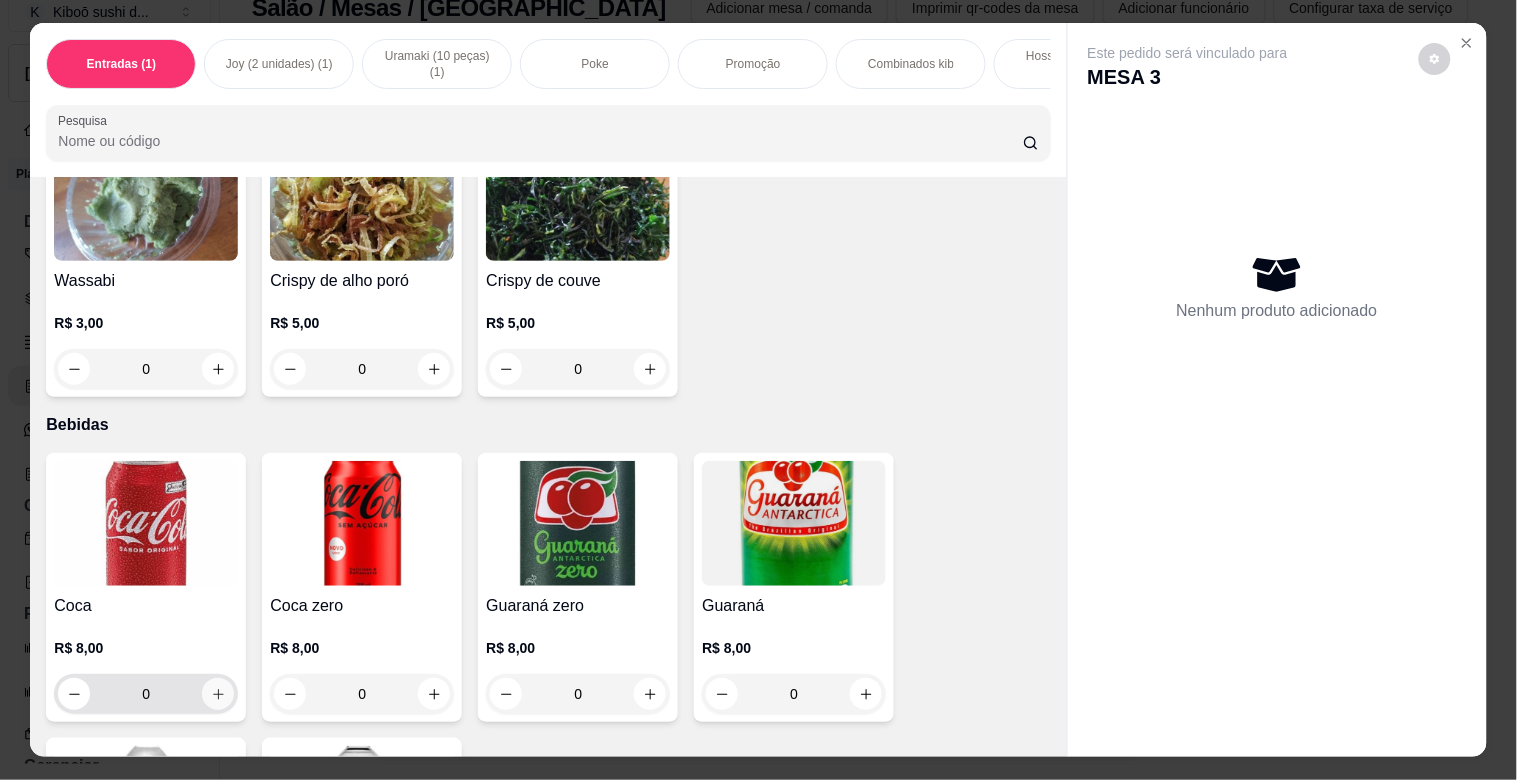 click at bounding box center [218, 694] 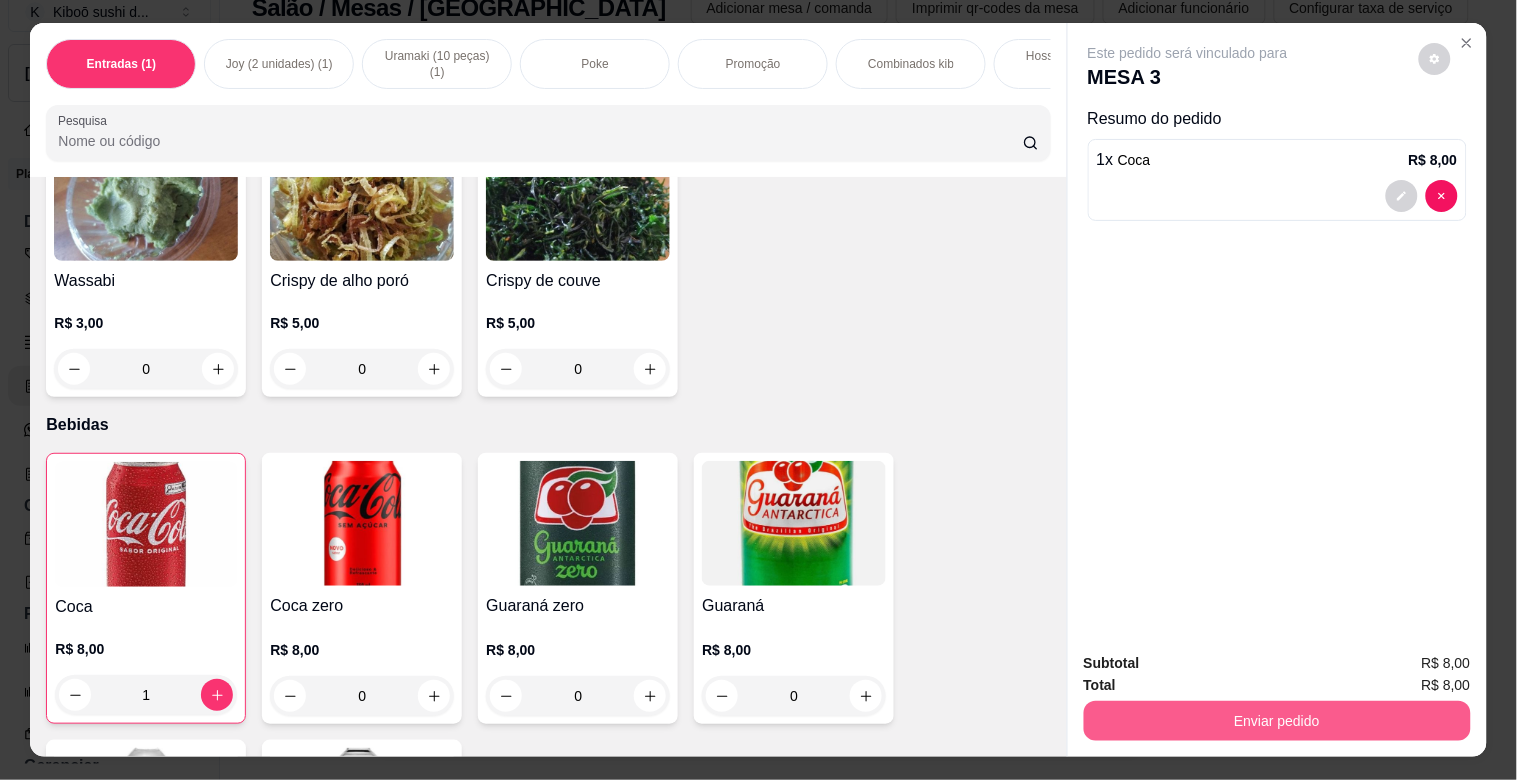 click on "Enviar pedido" at bounding box center (1277, 721) 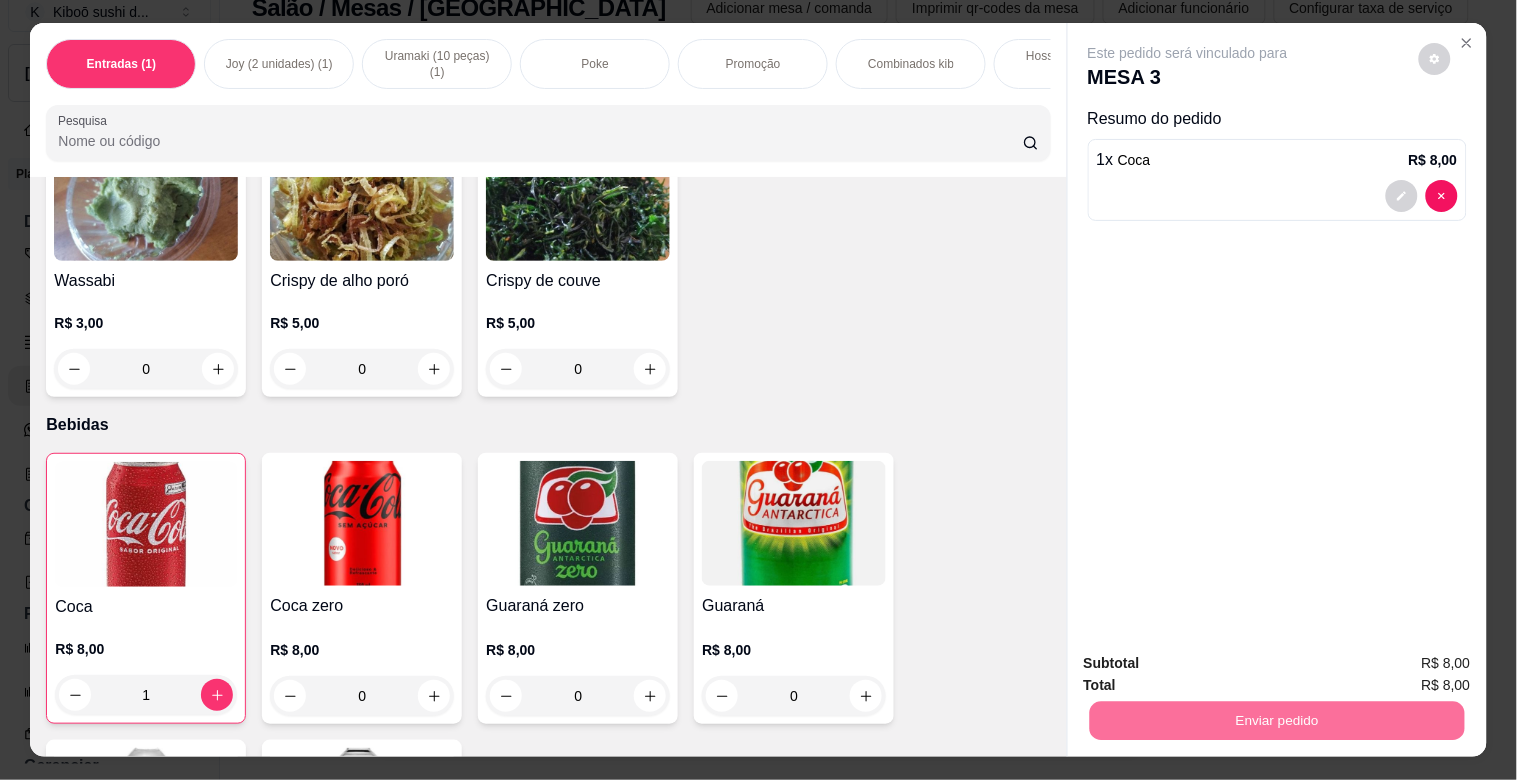 click on "Sim, quero registrar" at bounding box center [1400, 664] 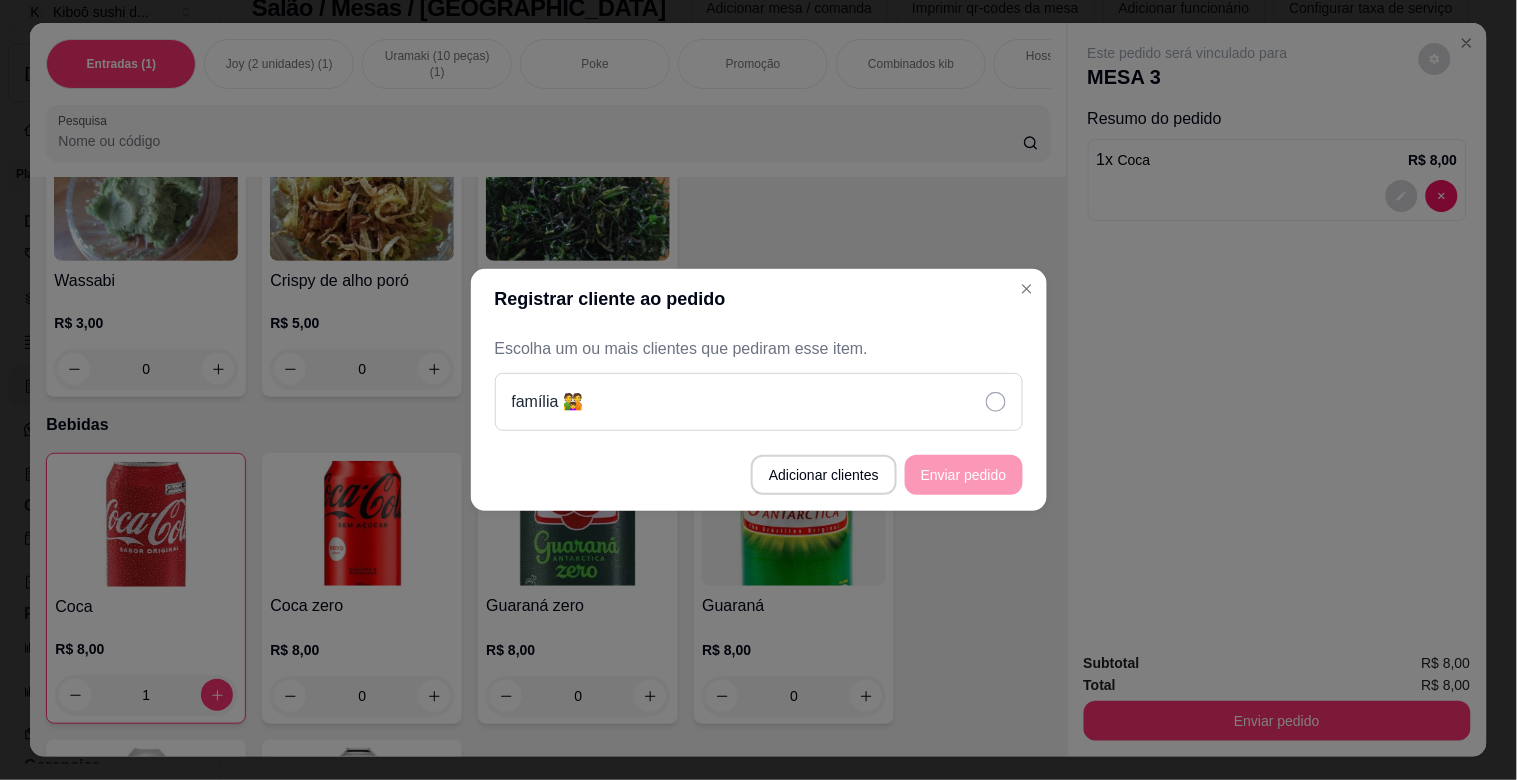 click 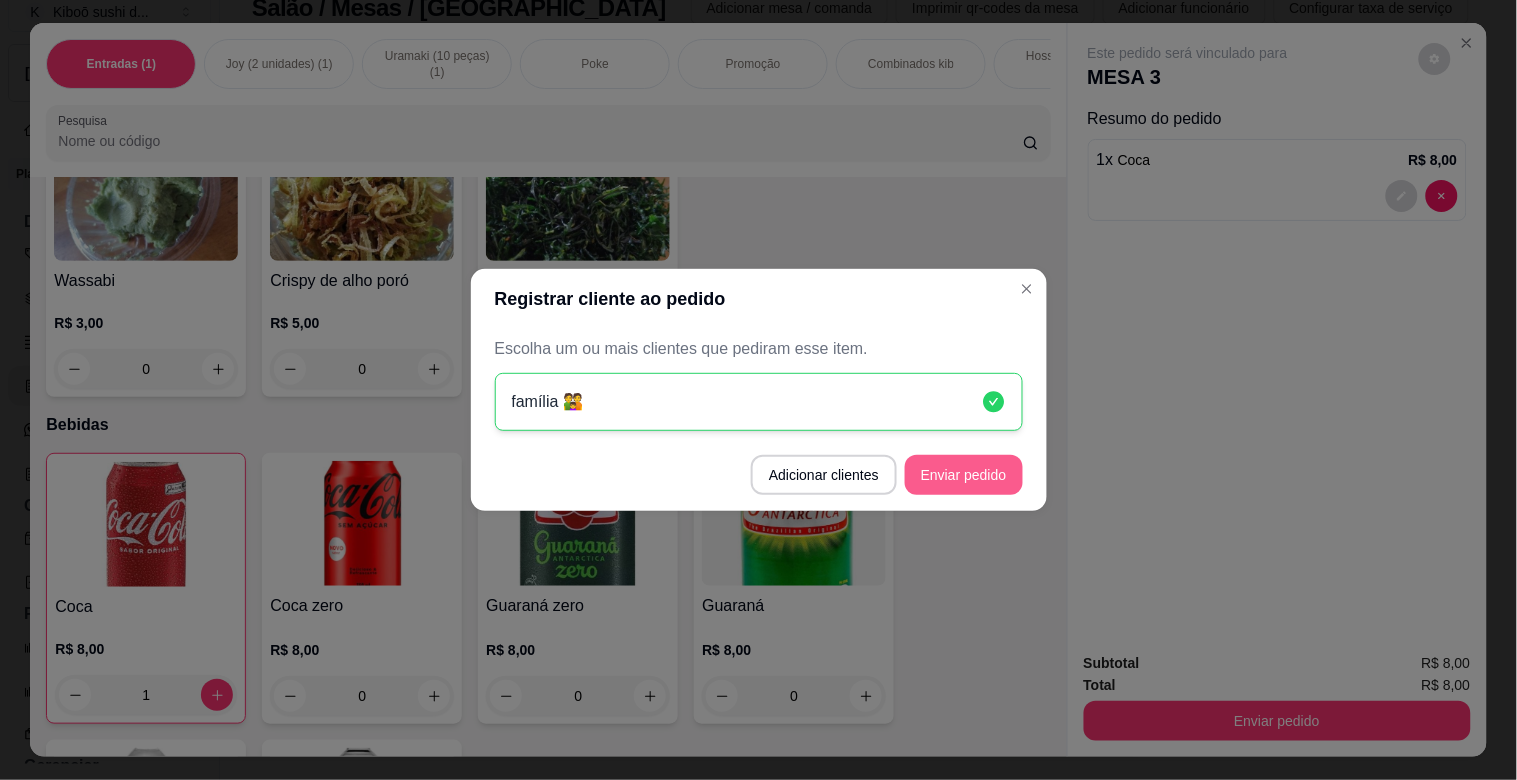 click on "Enviar pedido" at bounding box center (964, 475) 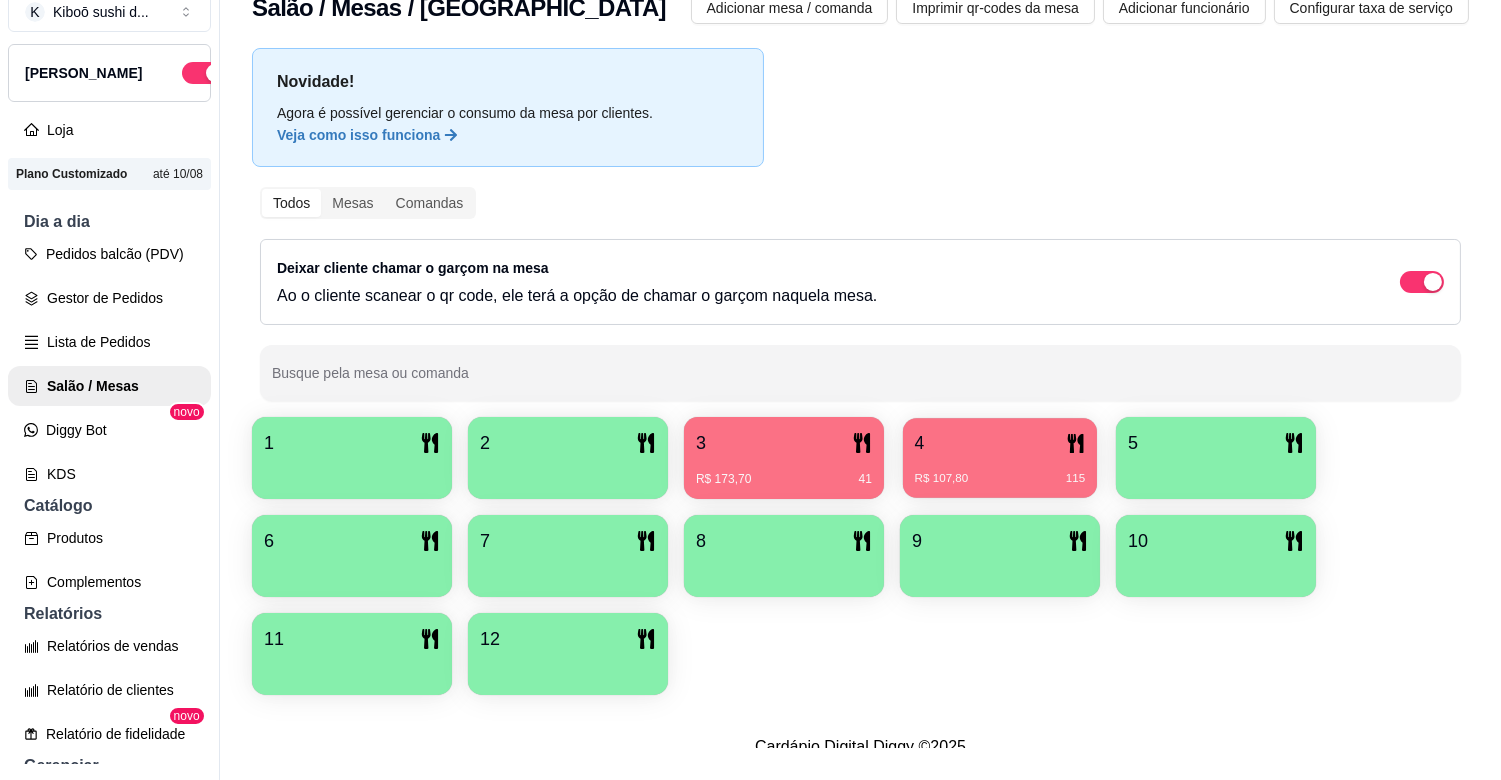 click on "4" at bounding box center (1000, 443) 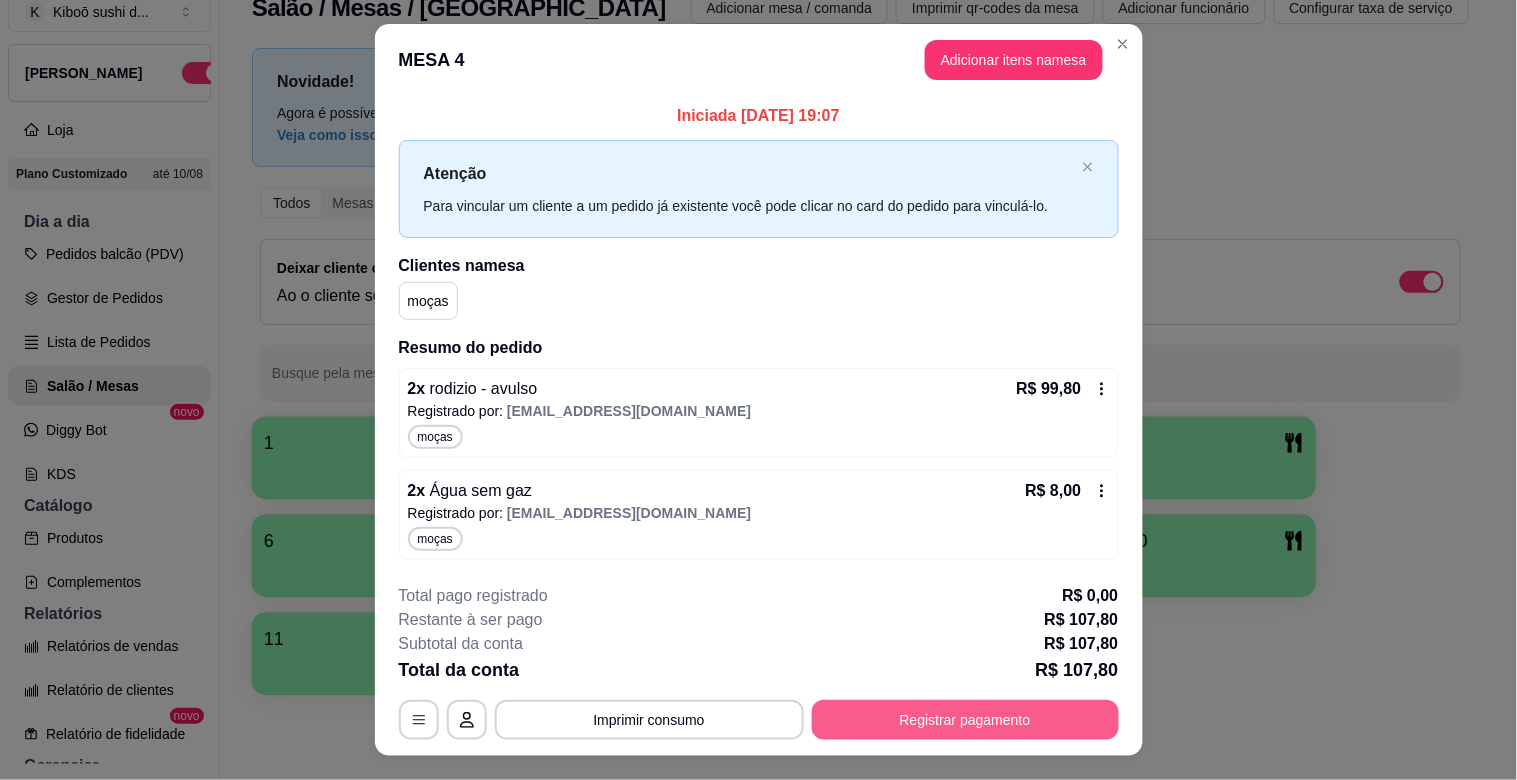 click on "Registrar pagamento" at bounding box center (965, 720) 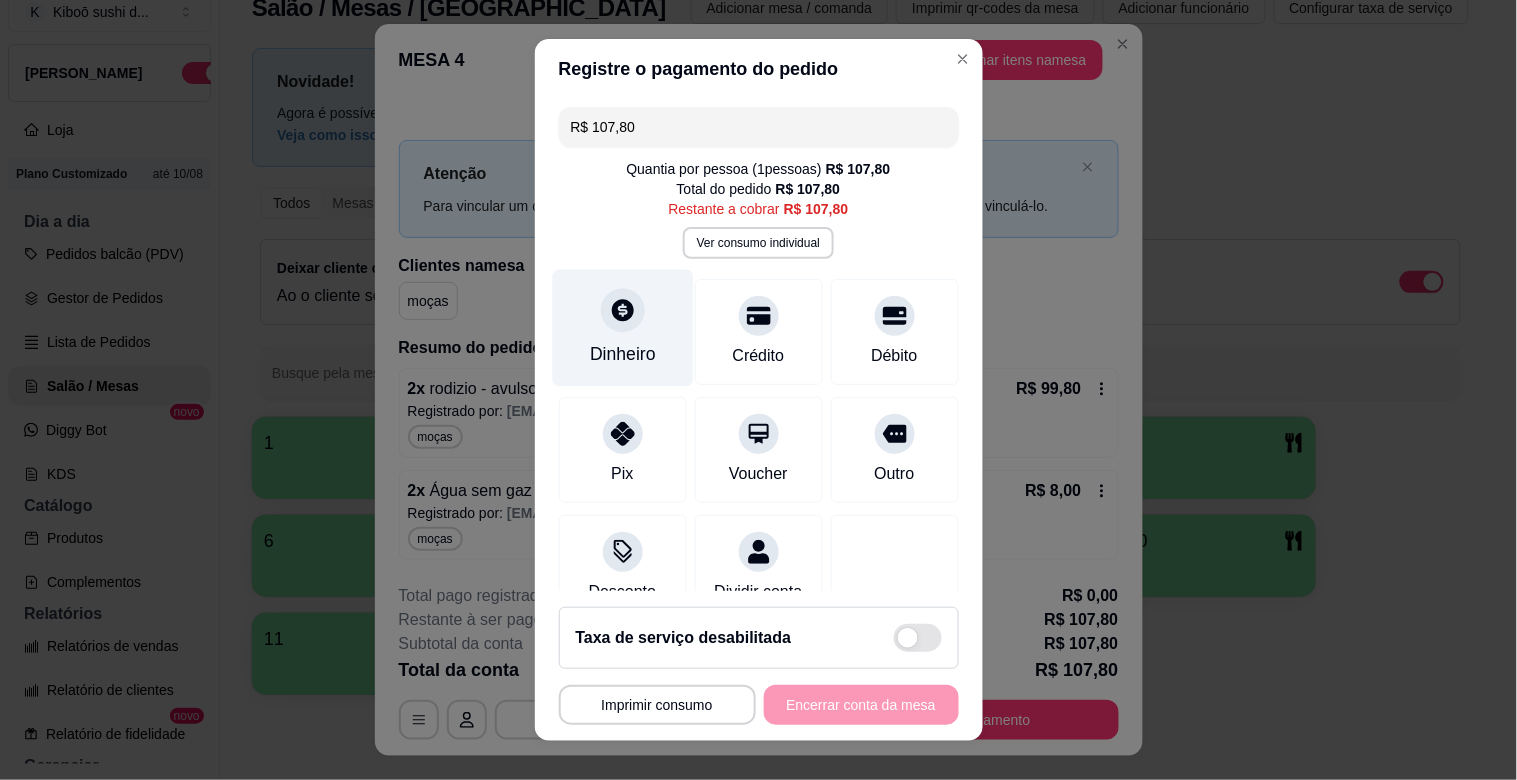 click on "Dinheiro" at bounding box center (622, 328) 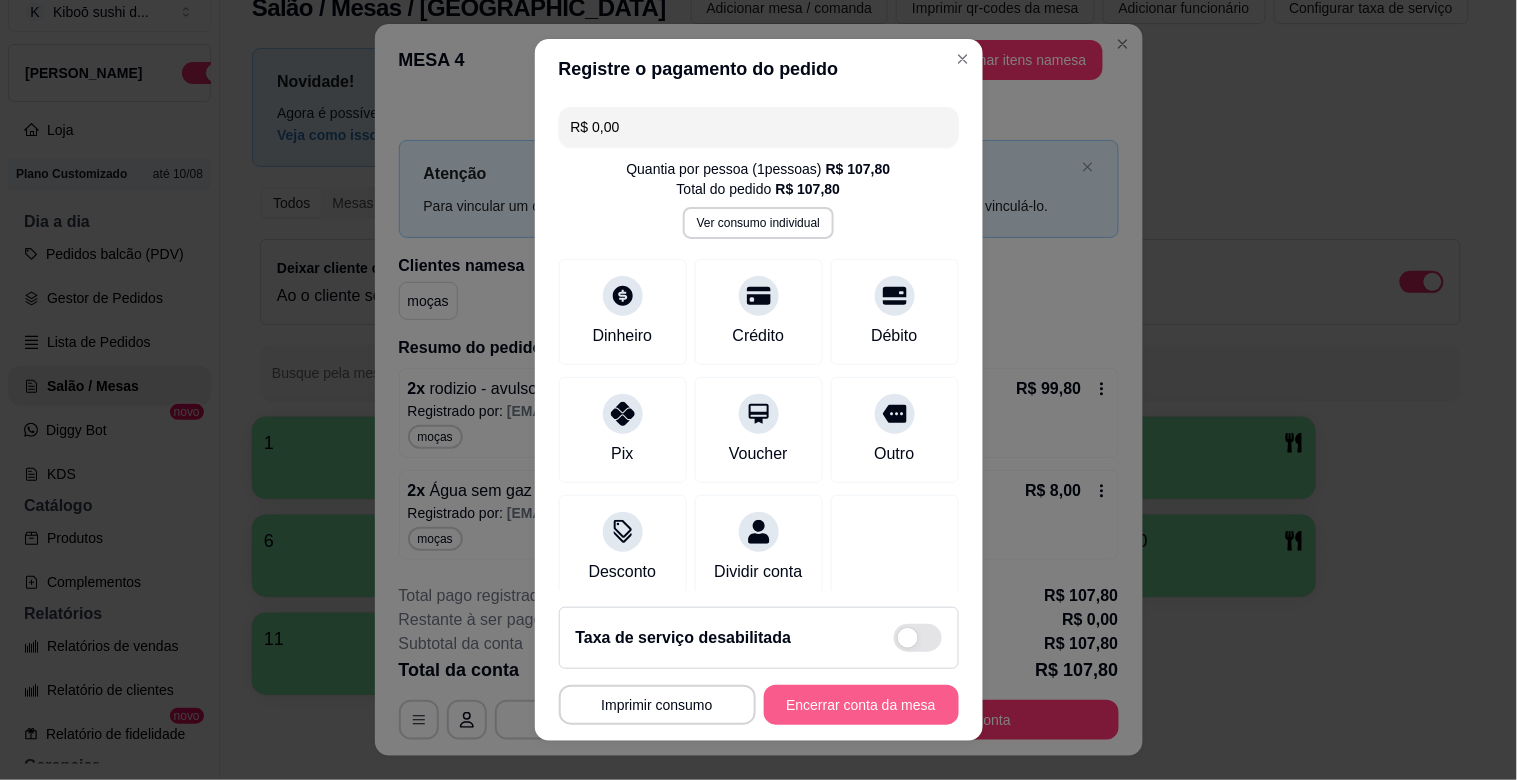 type on "R$ 0,00" 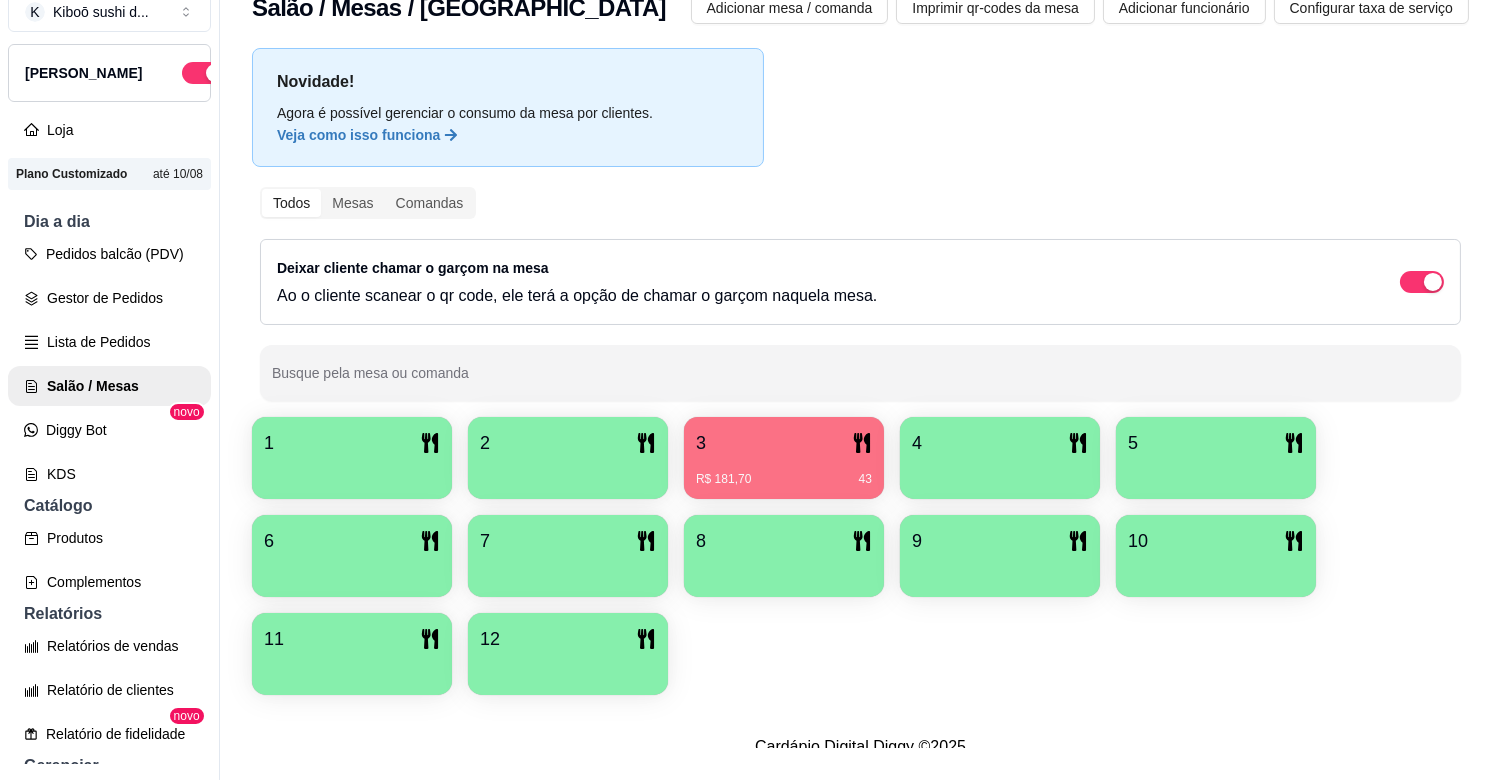 click on "3" at bounding box center (784, 443) 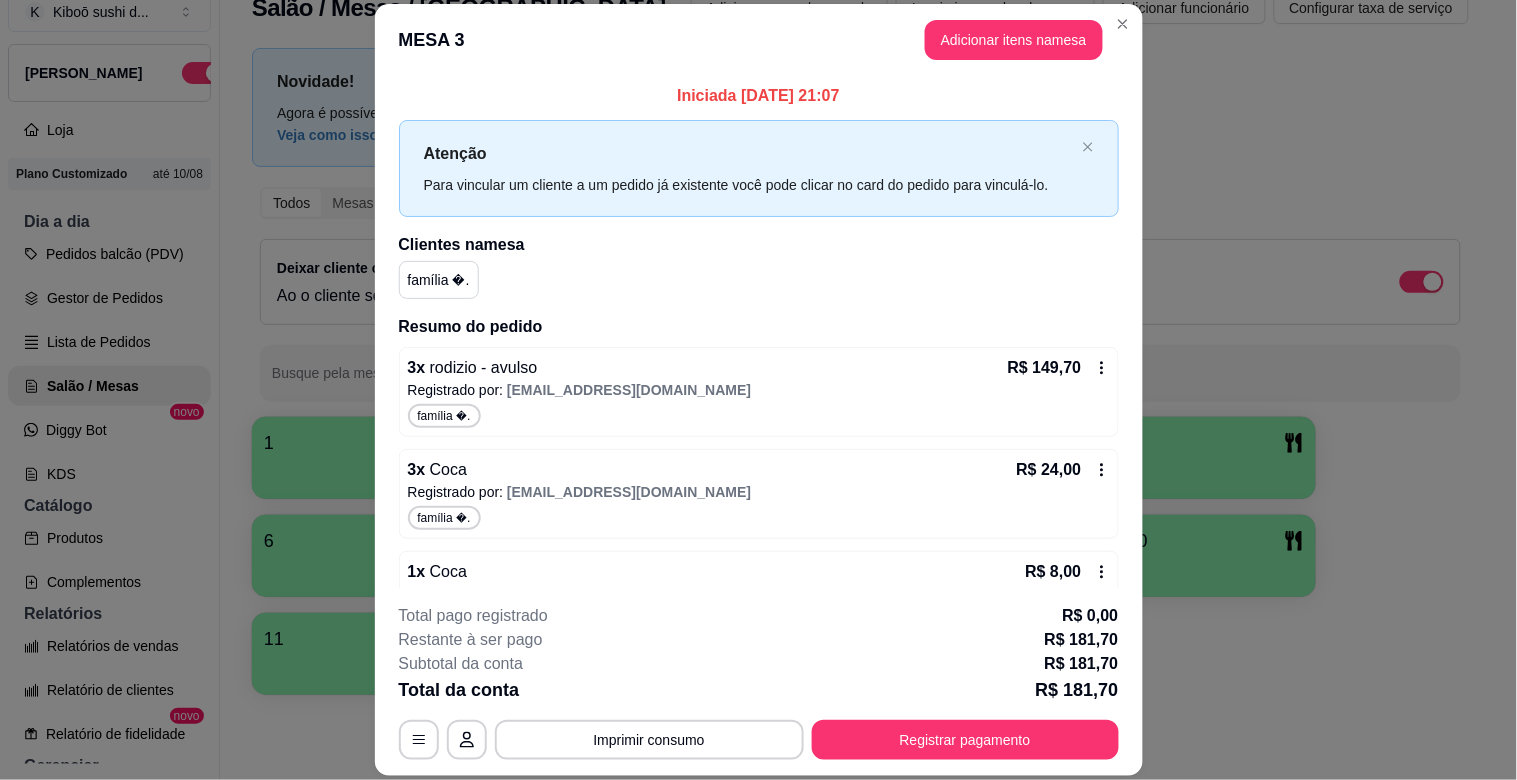 scroll, scrollTop: 83, scrollLeft: 0, axis: vertical 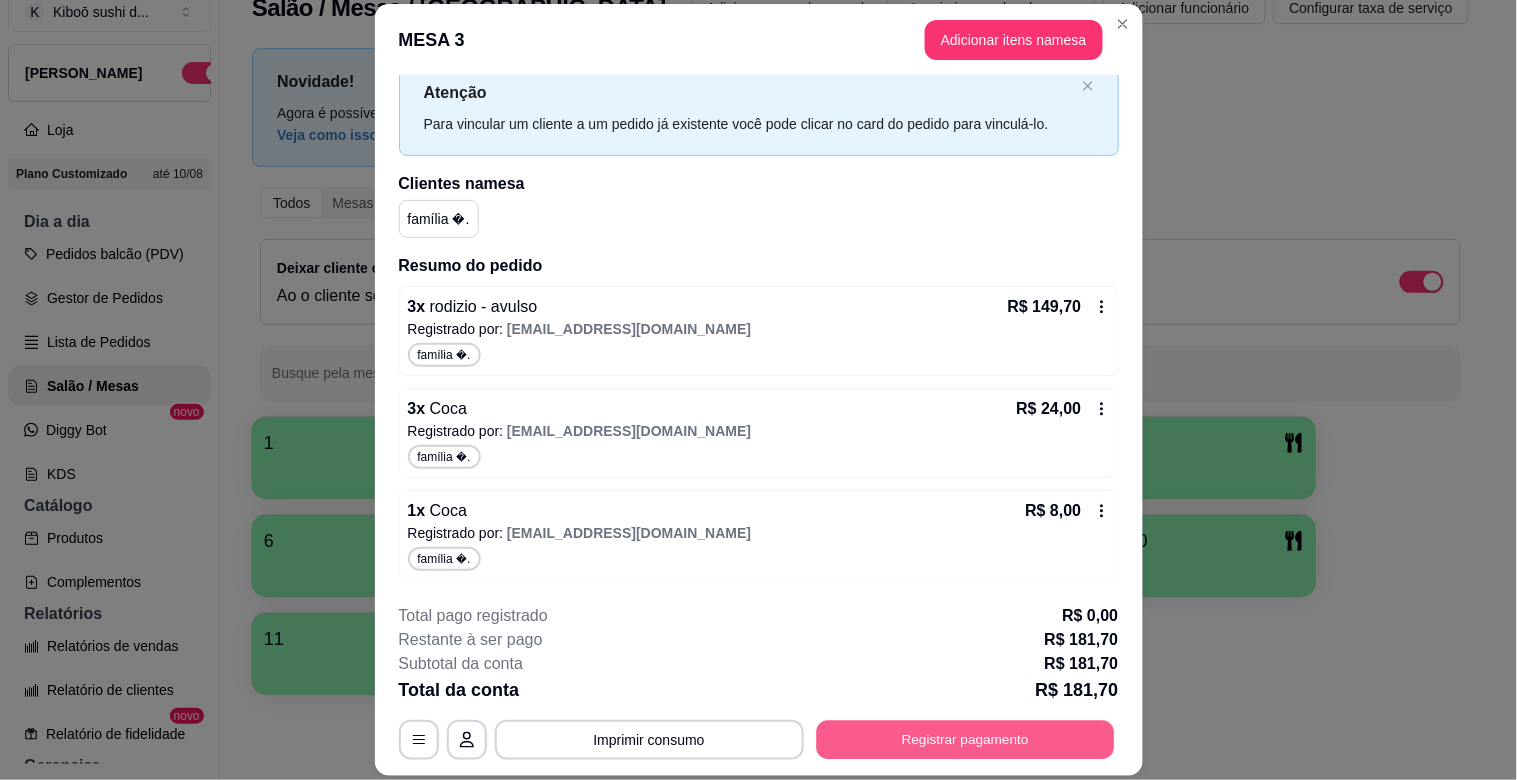 click on "Registrar pagamento" at bounding box center (965, 740) 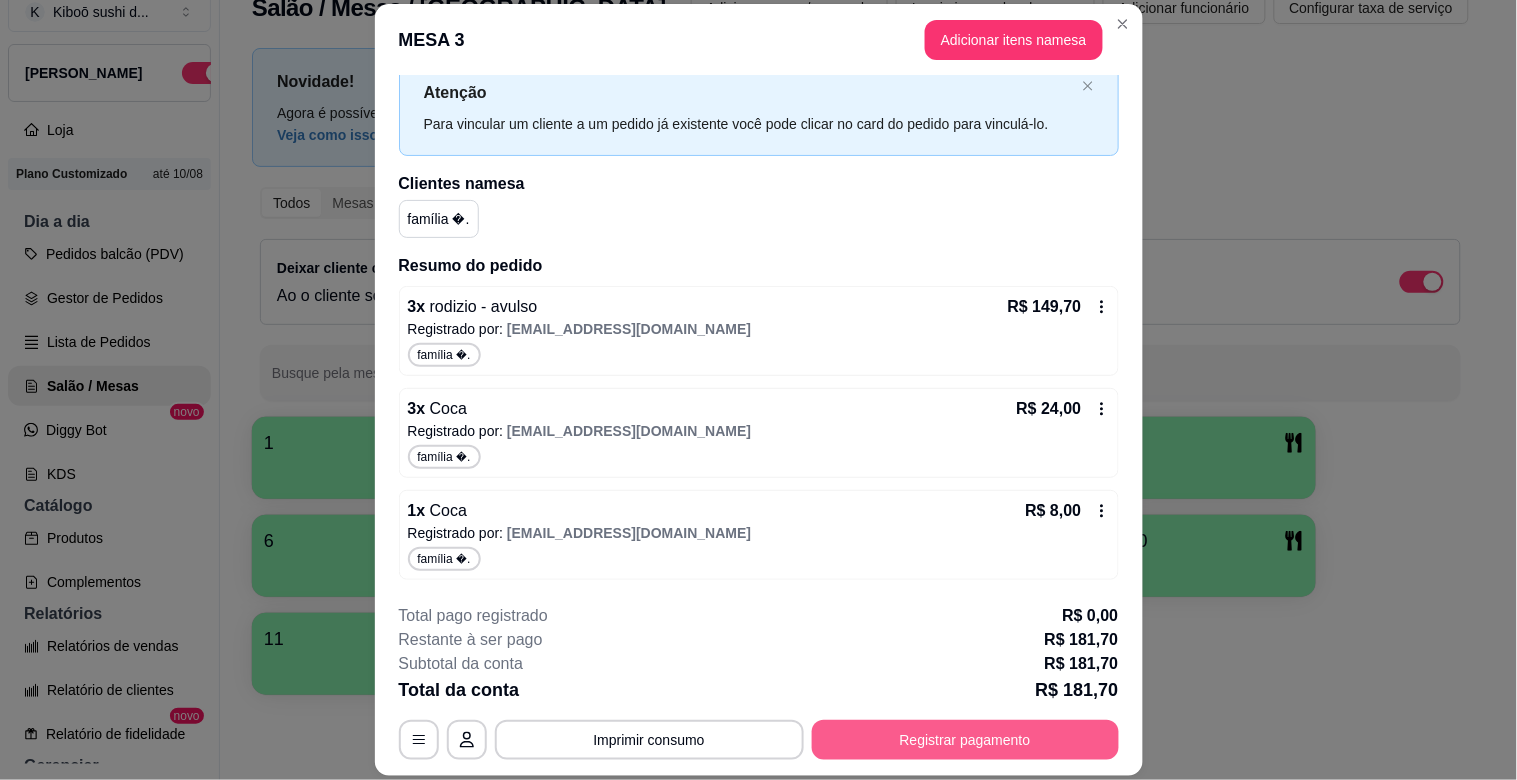 click on "Registrar pagamento" at bounding box center (965, 740) 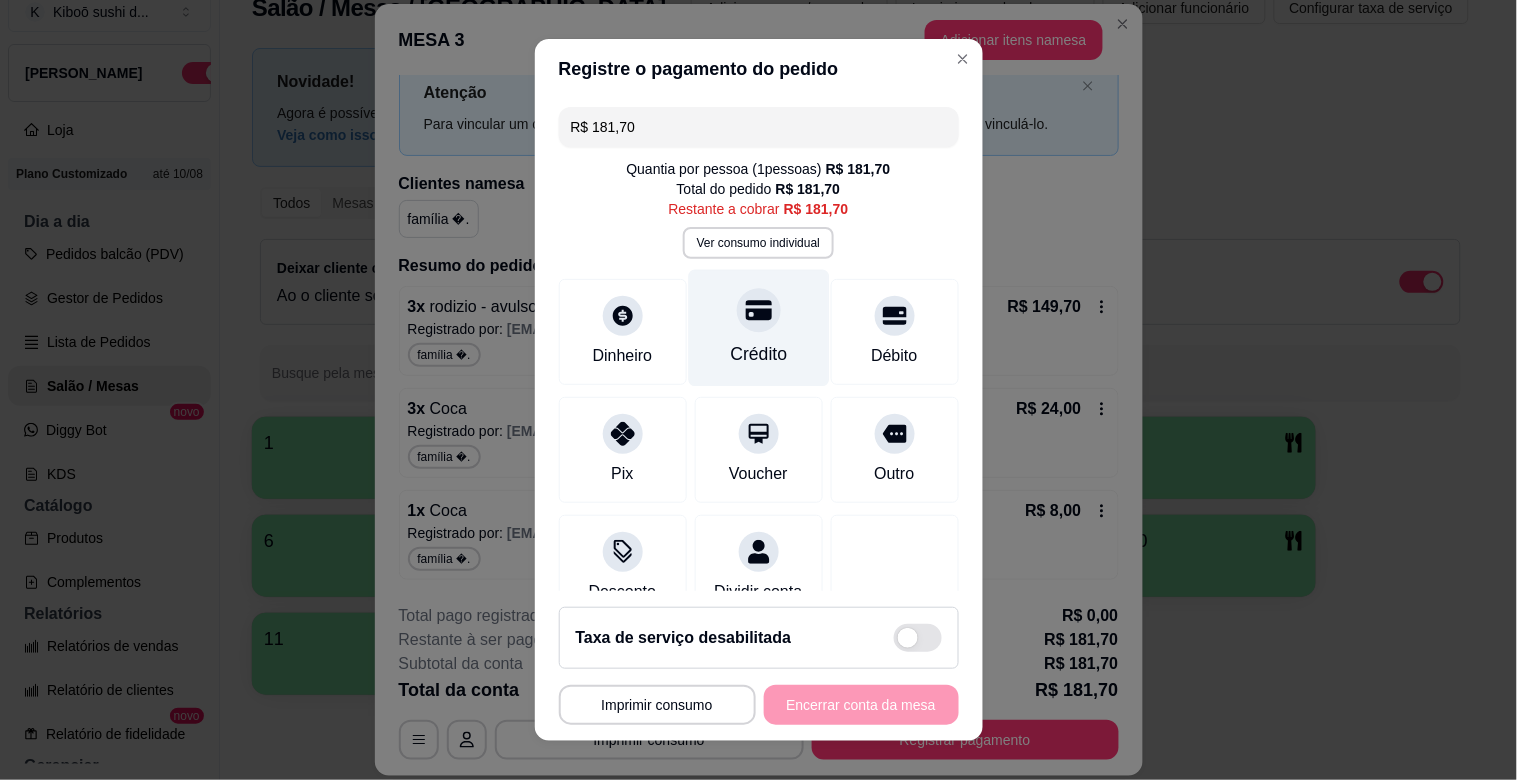 click on "Crédito" at bounding box center [758, 328] 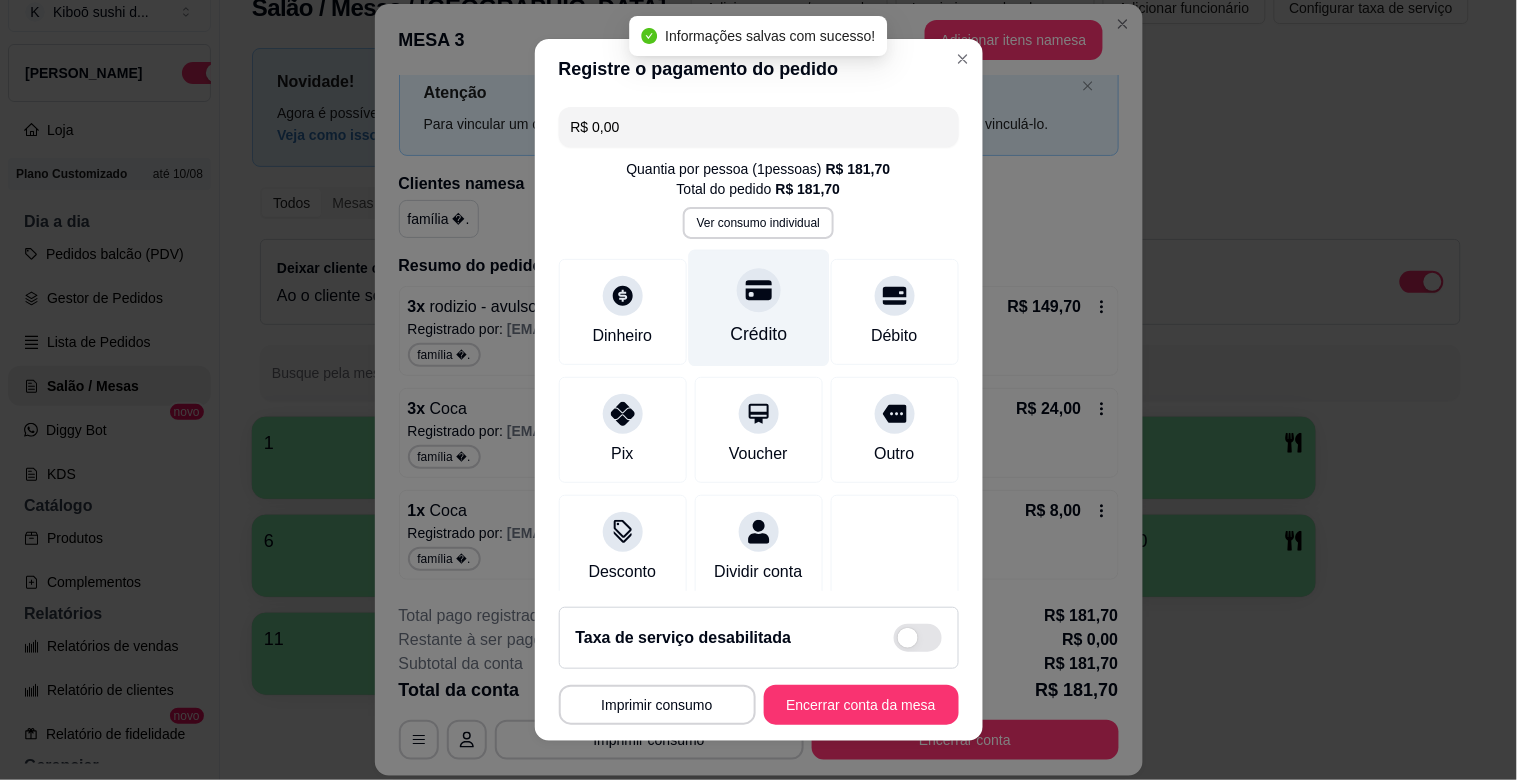 type on "R$ 0,00" 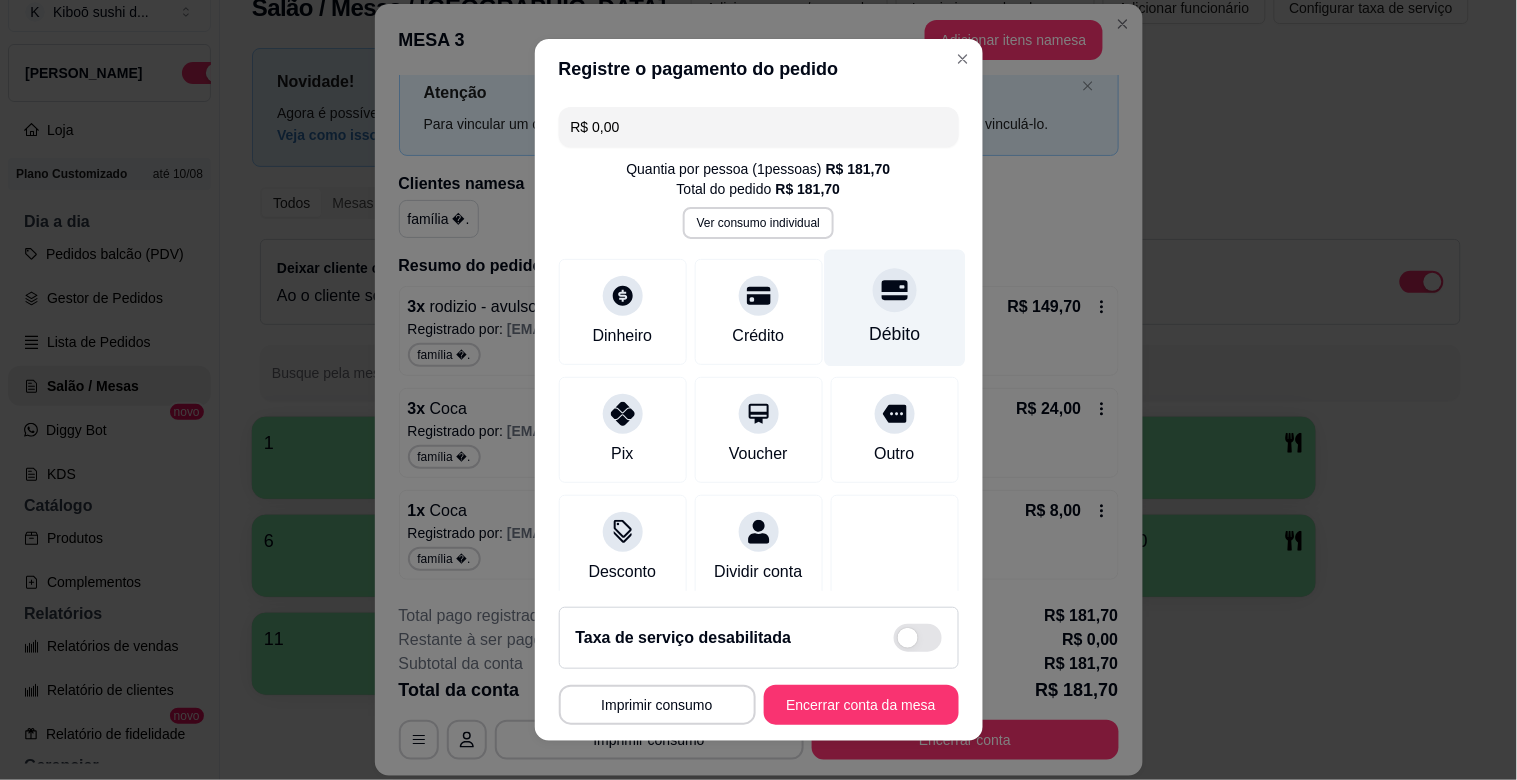 click on "Débito" at bounding box center [894, 334] 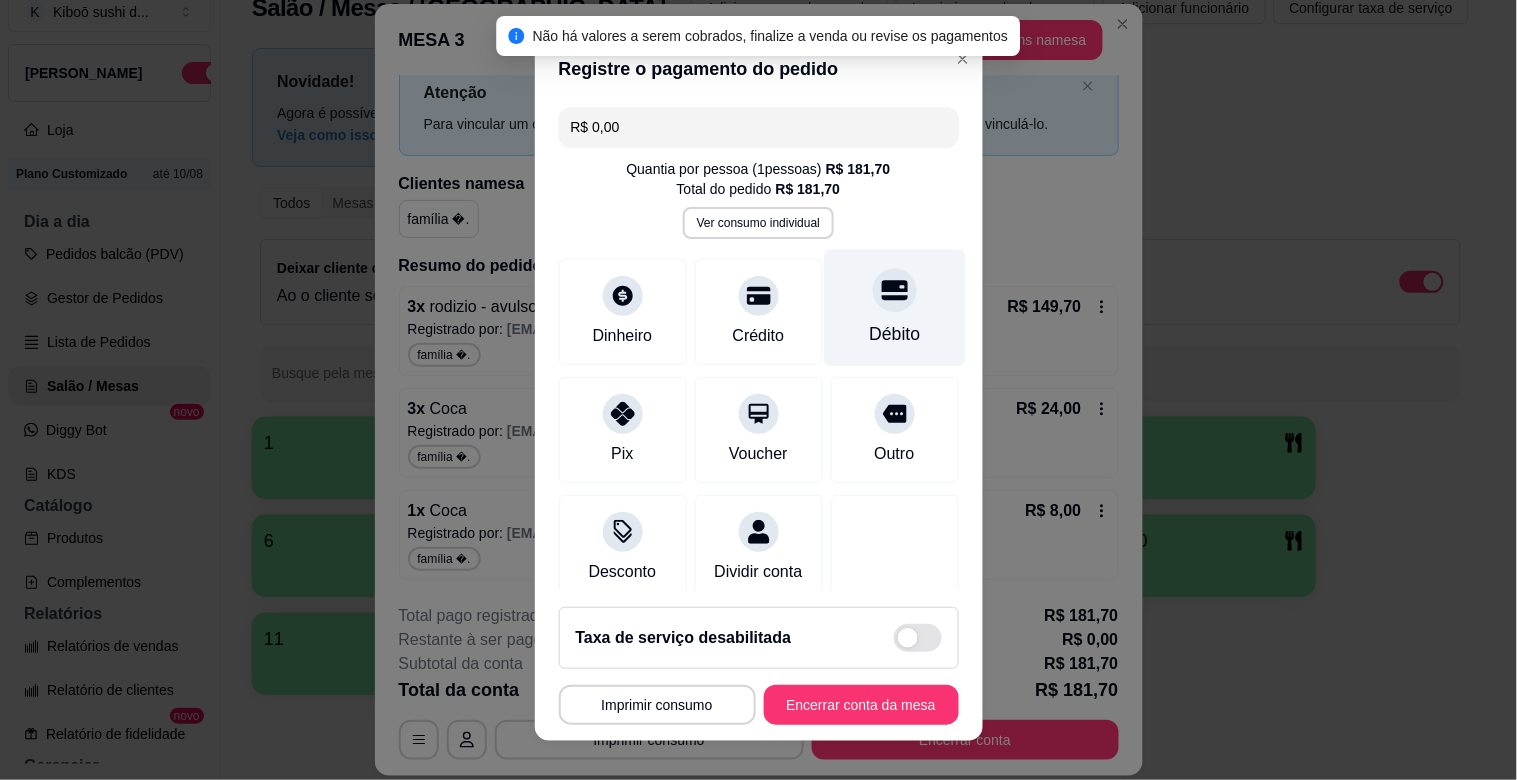click on "Débito" at bounding box center (894, 334) 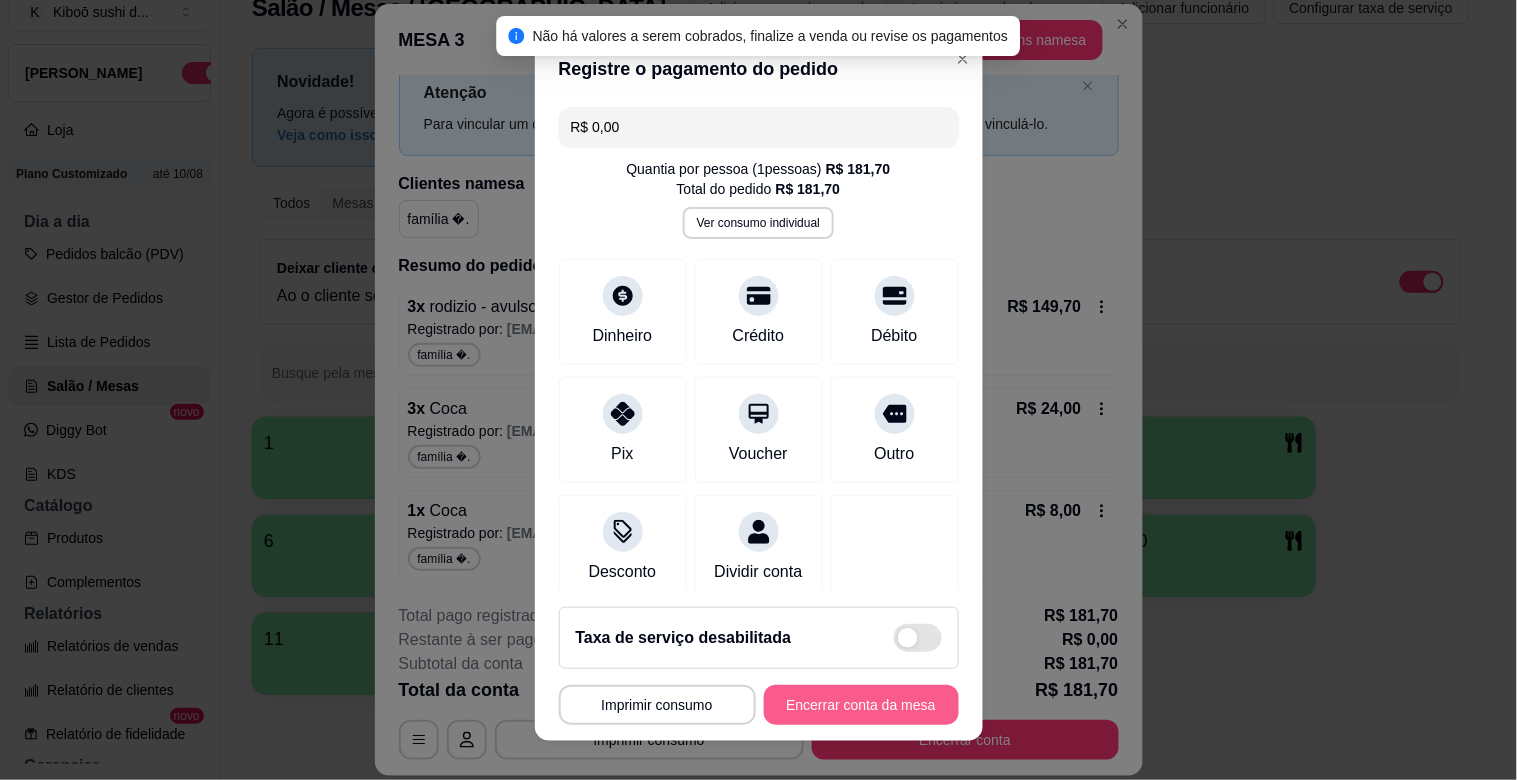 click on "Encerrar conta da mesa" at bounding box center [861, 705] 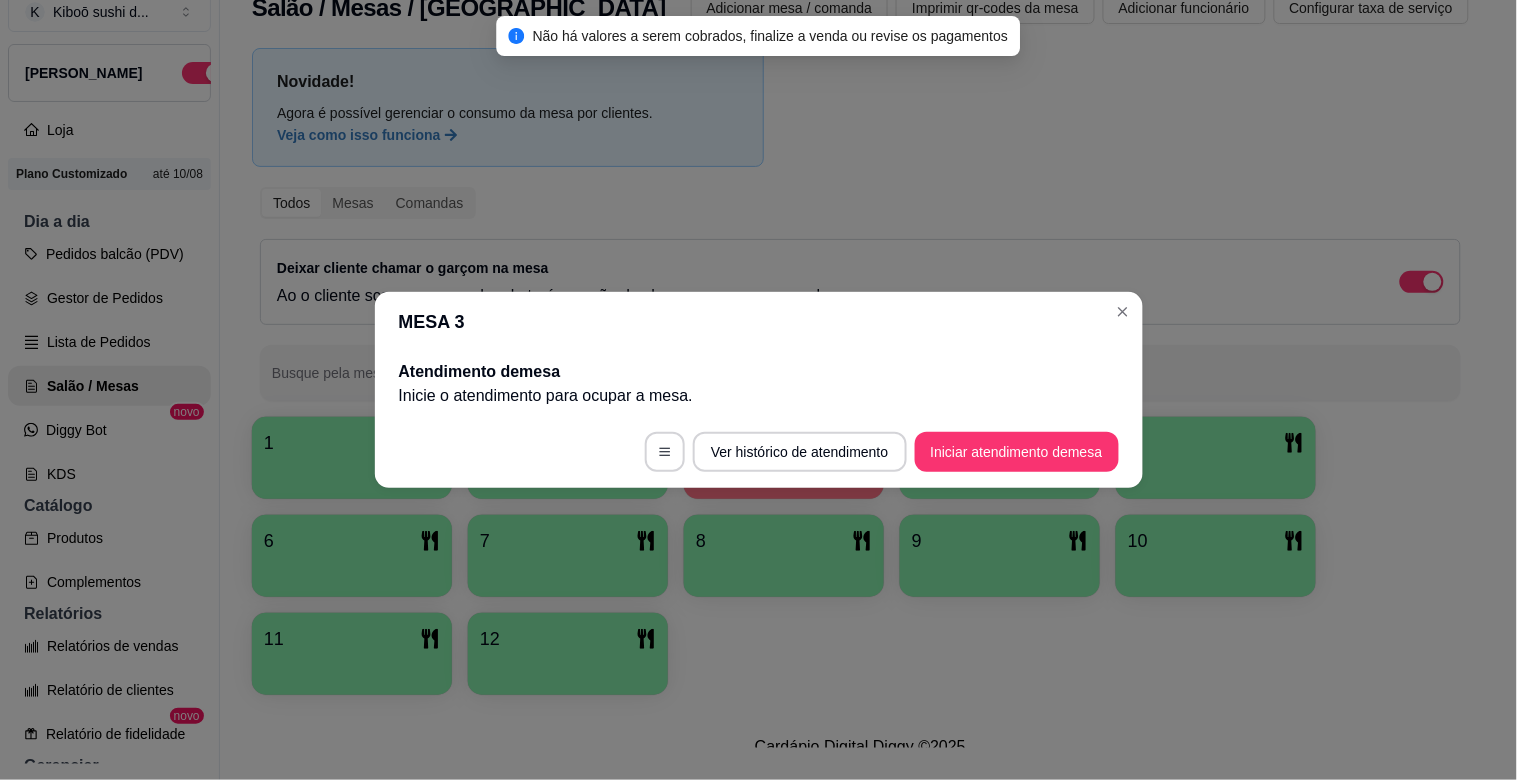 scroll, scrollTop: 0, scrollLeft: 0, axis: both 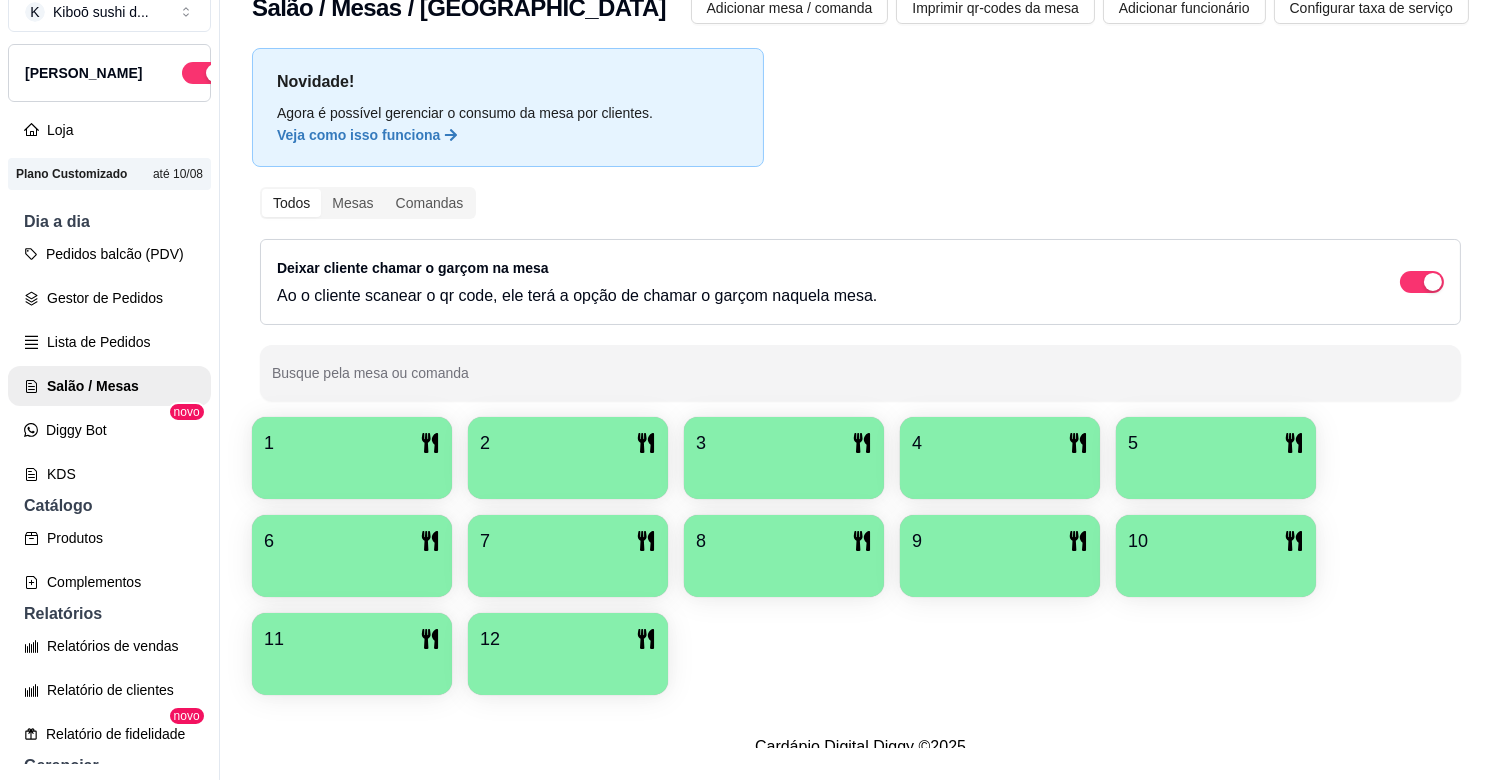 drag, startPoint x: 1225, startPoint y: 722, endPoint x: 1516, endPoint y: 303, distance: 510.1392 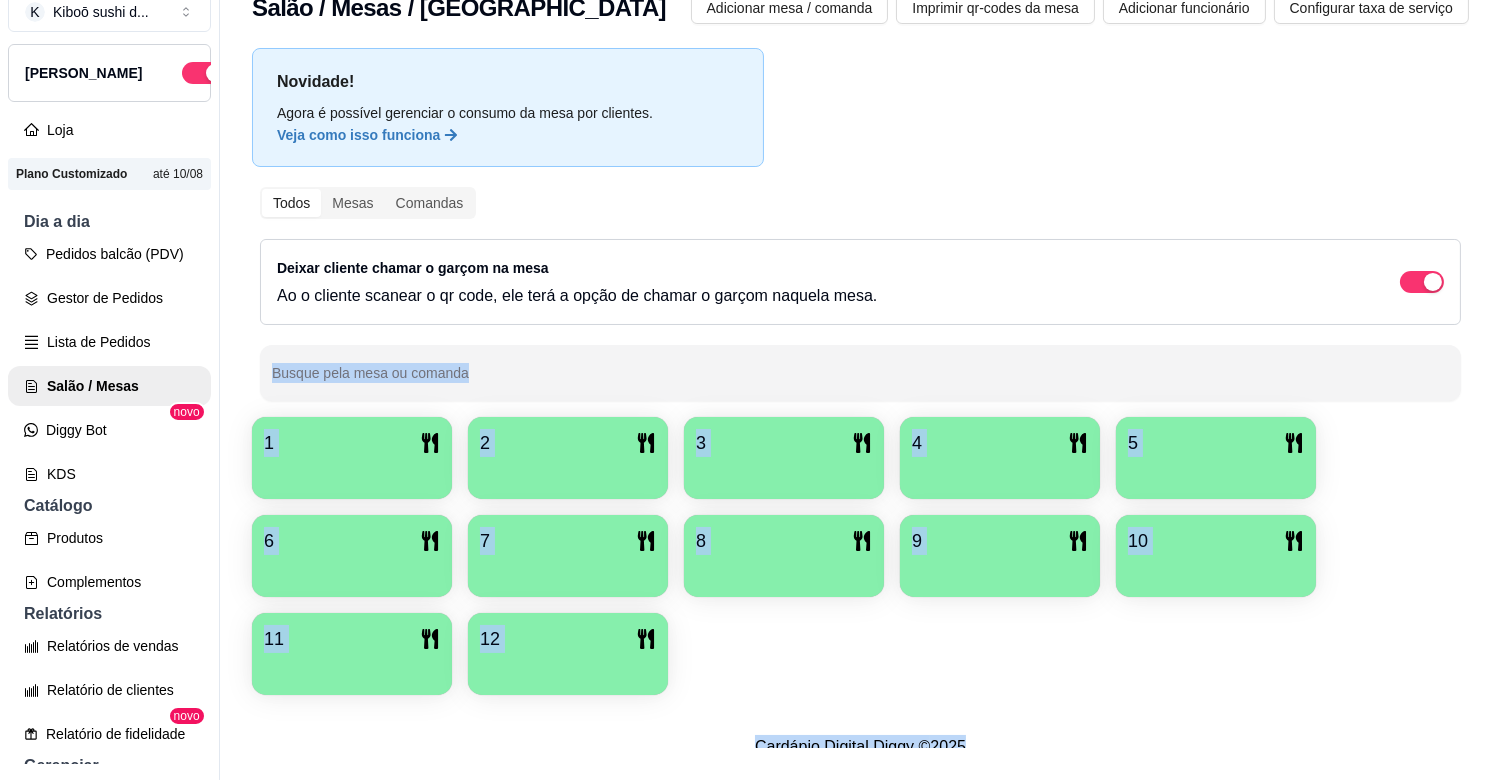 click on "Novidade! Agora é possível gerenciar o consumo da mesa por clientes.   Veja como isso funciona Todos Mesas Comandas Deixar cliente chamar o garçom na mesa Ao o cliente scanear o qr code, ele terá a opção de chamar o garçom naquela mesa. Busque pela mesa ou comanda
1 2 3 4 5 6 7 8 9 10 11 12" at bounding box center [860, 377] 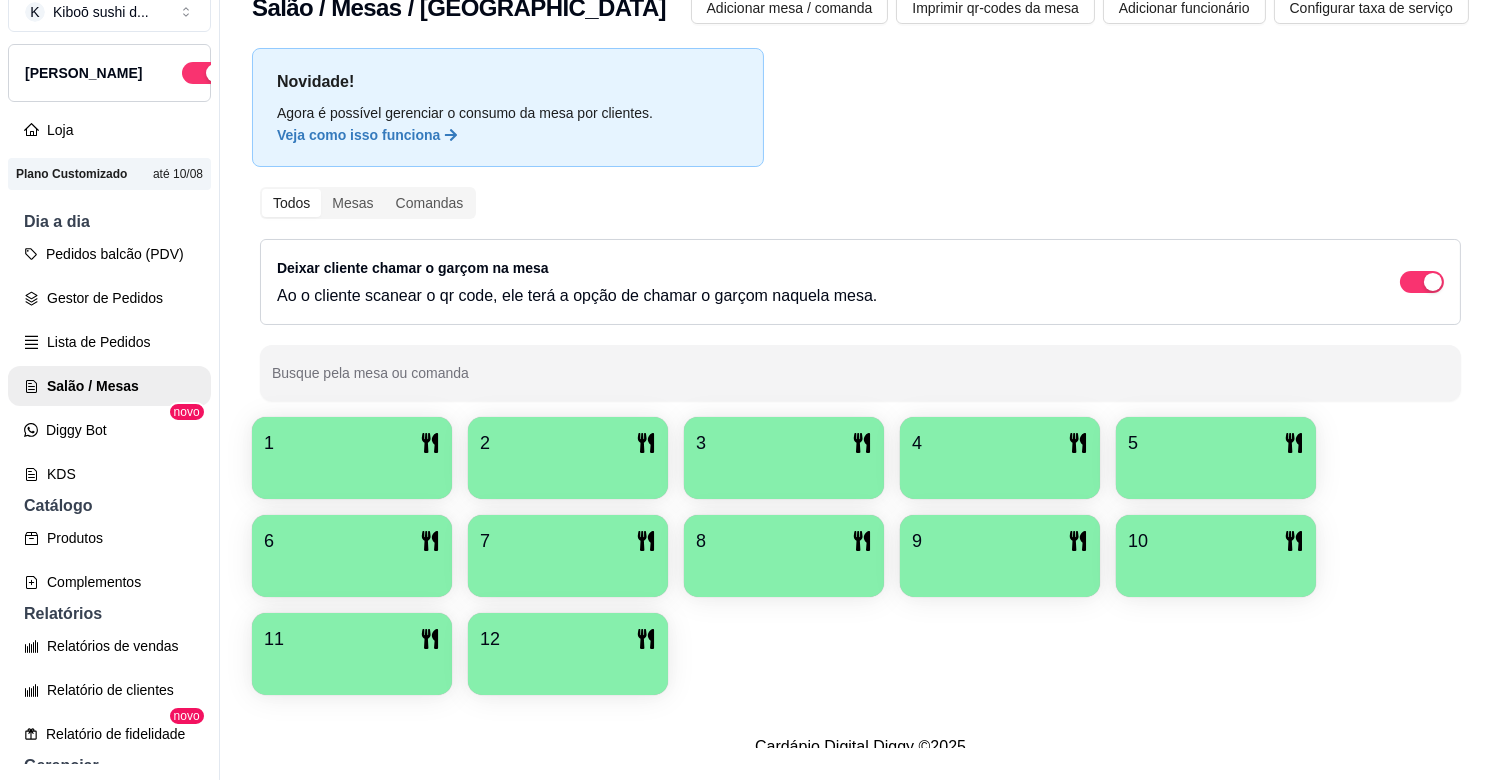 click on "Todos Mesas Comandas Deixar cliente chamar o garçom na mesa Ao o cliente scanear o qr code, ele terá a opção de chamar o garçom naquela mesa. Busque pela mesa ou comanda" at bounding box center (860, 294) 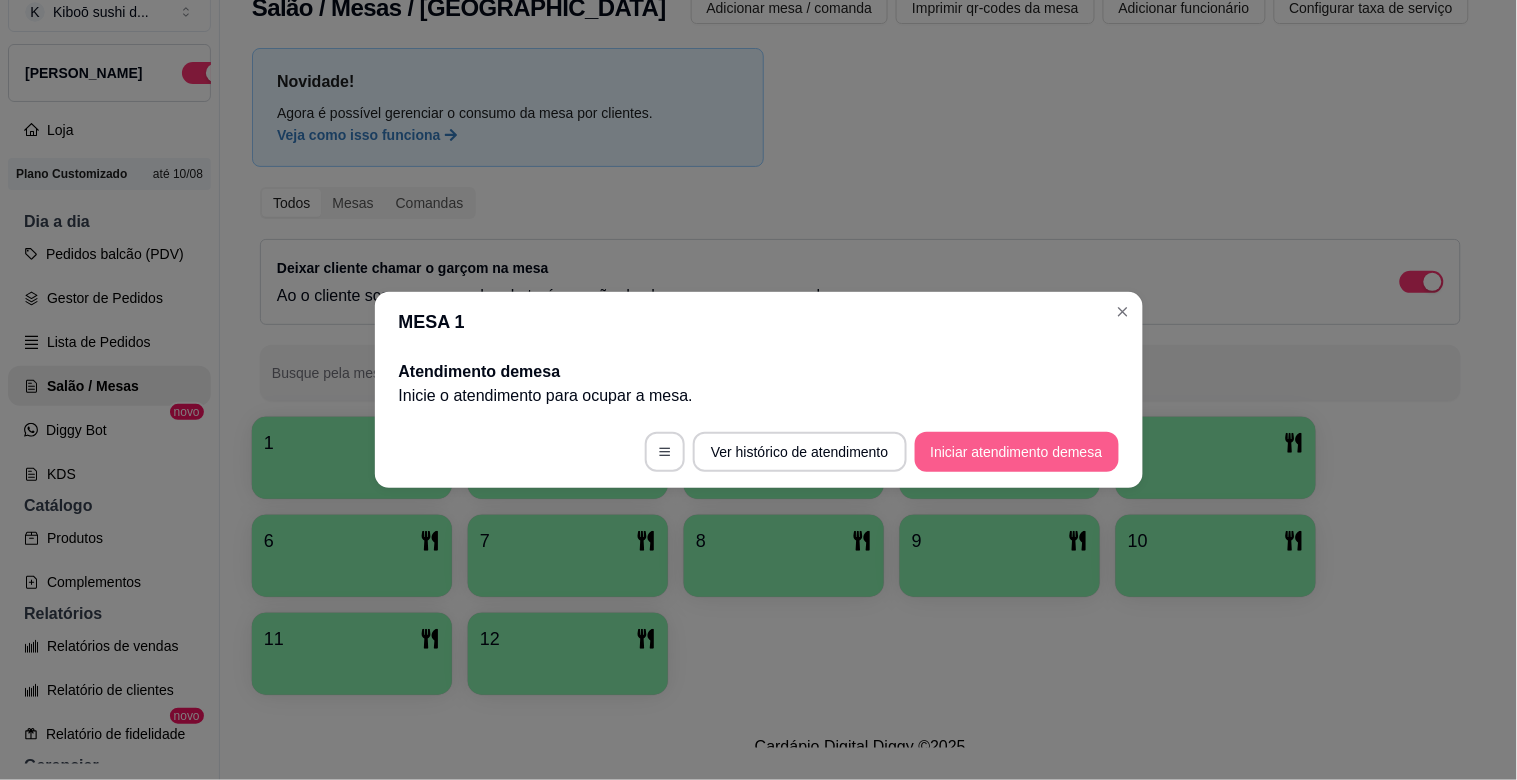 click on "Iniciar atendimento de  mesa" at bounding box center [1017, 452] 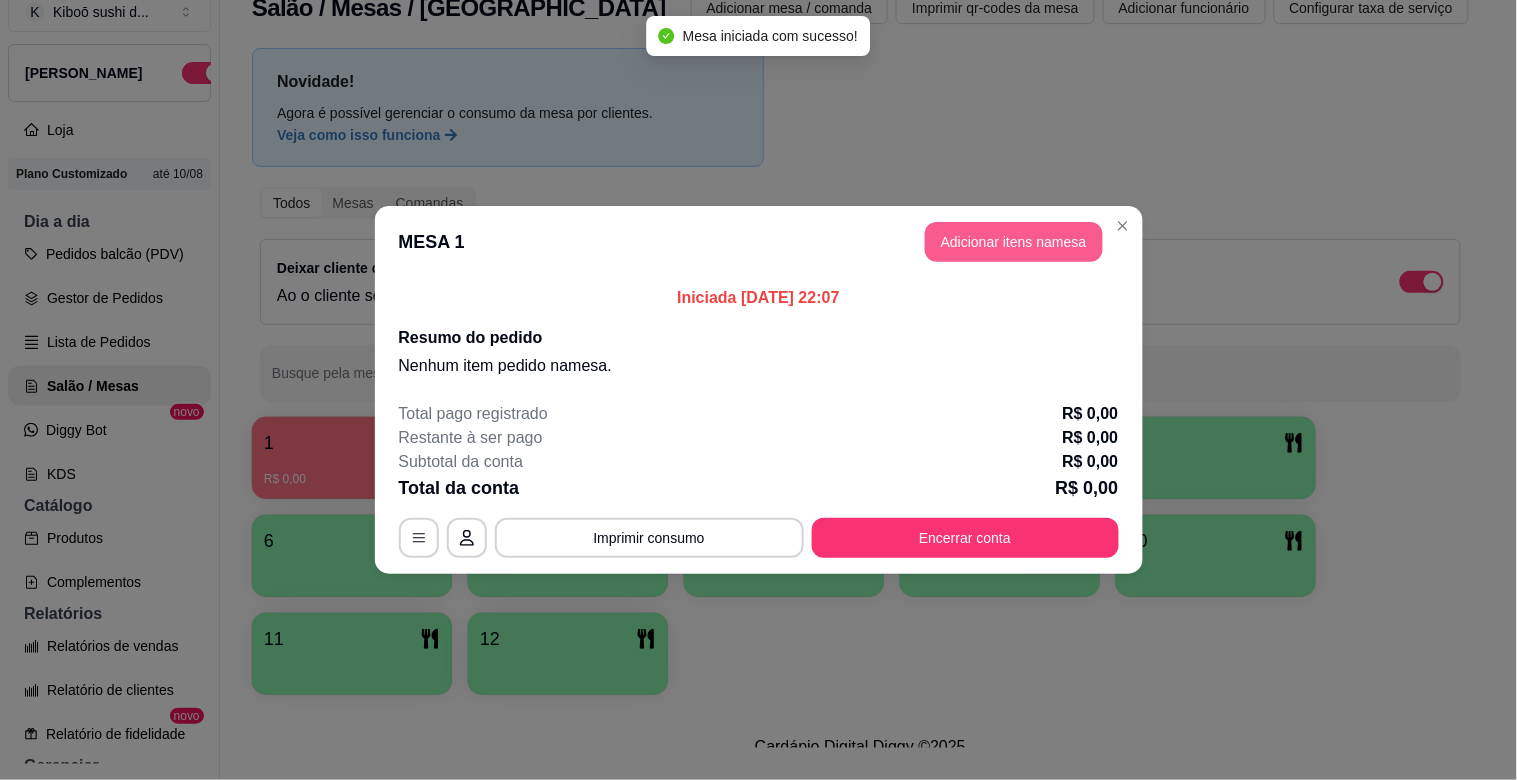 click on "Adicionar itens na  mesa" at bounding box center [1014, 242] 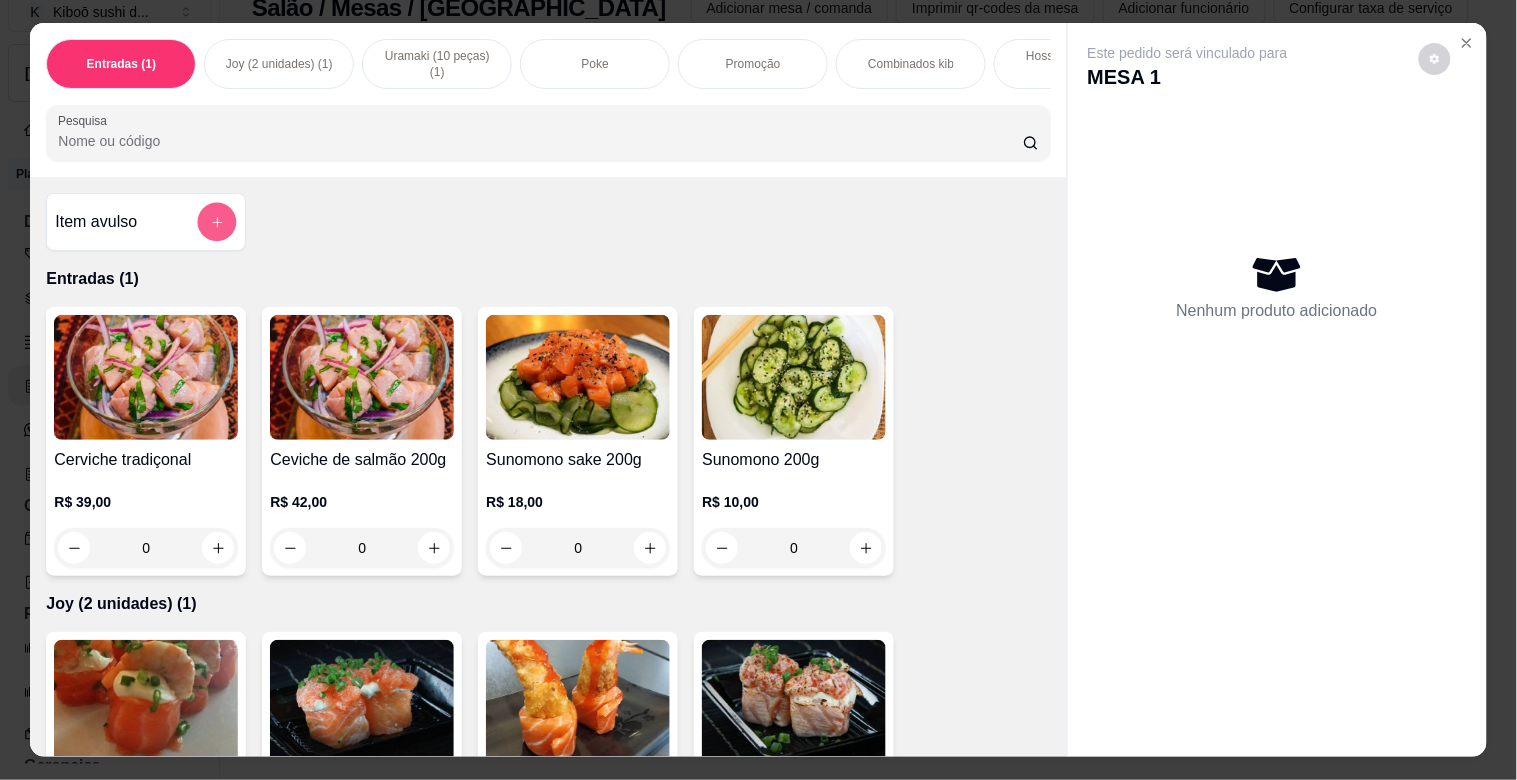 click 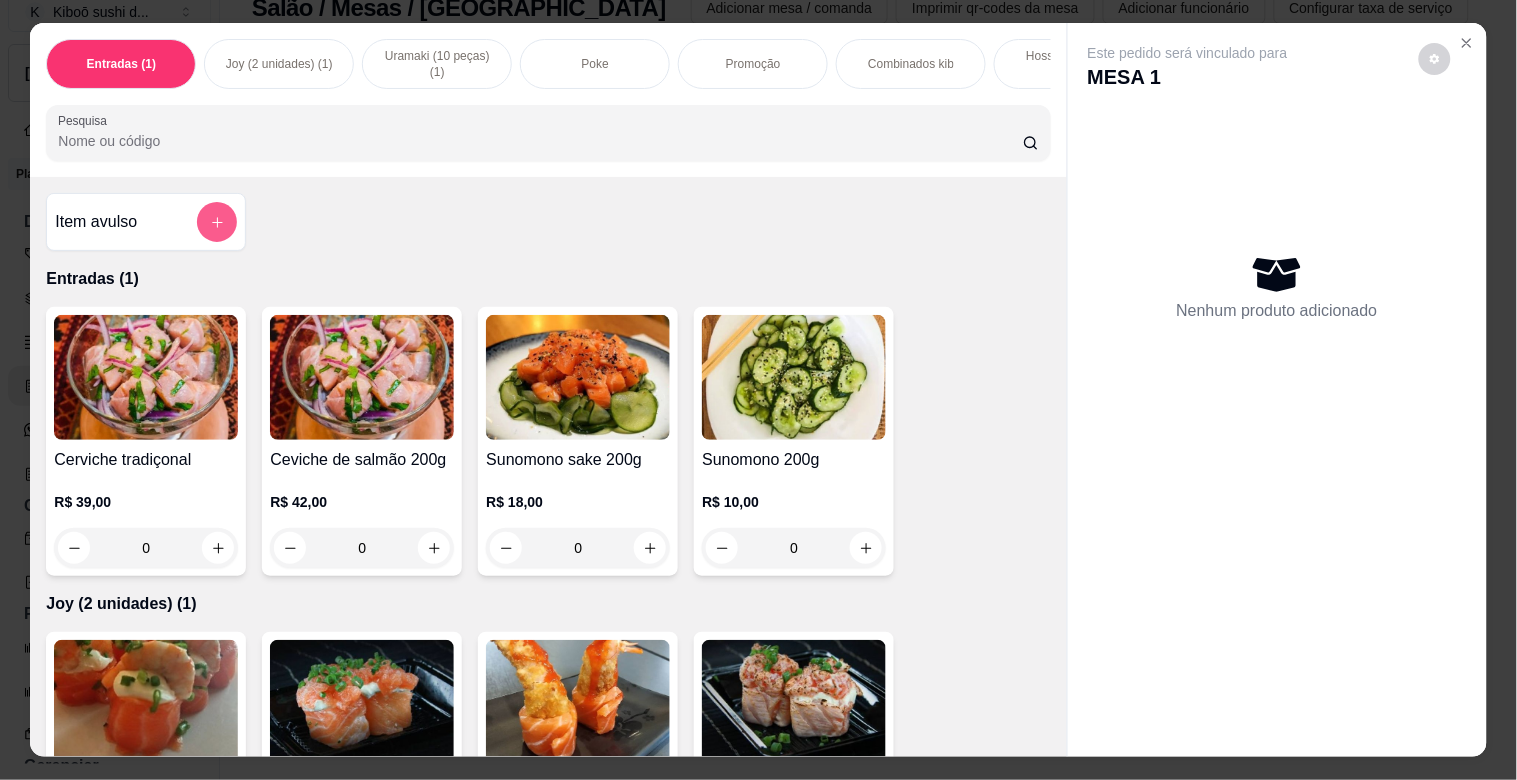 click at bounding box center [217, 222] 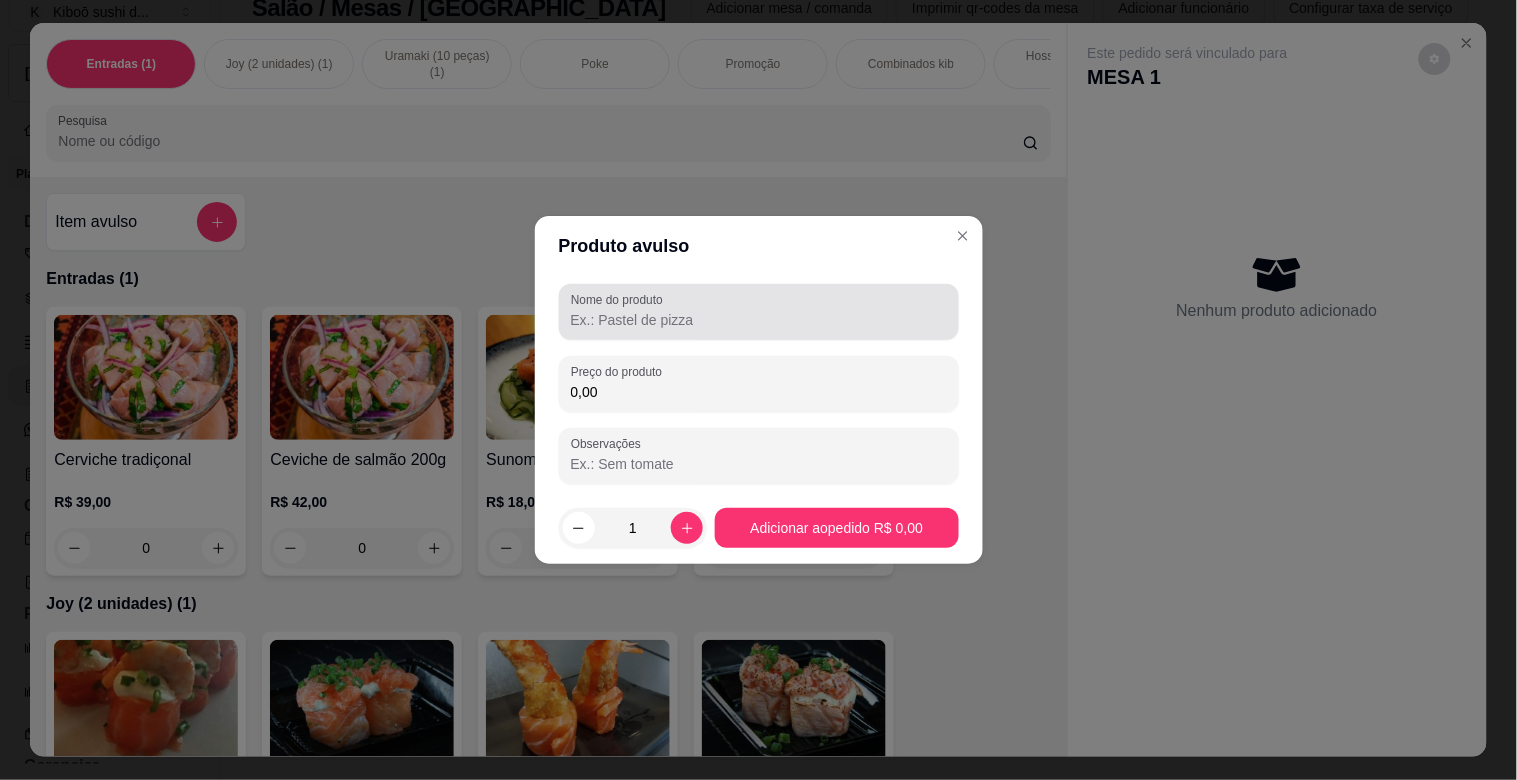 click on "Nome do produto" at bounding box center [620, 299] 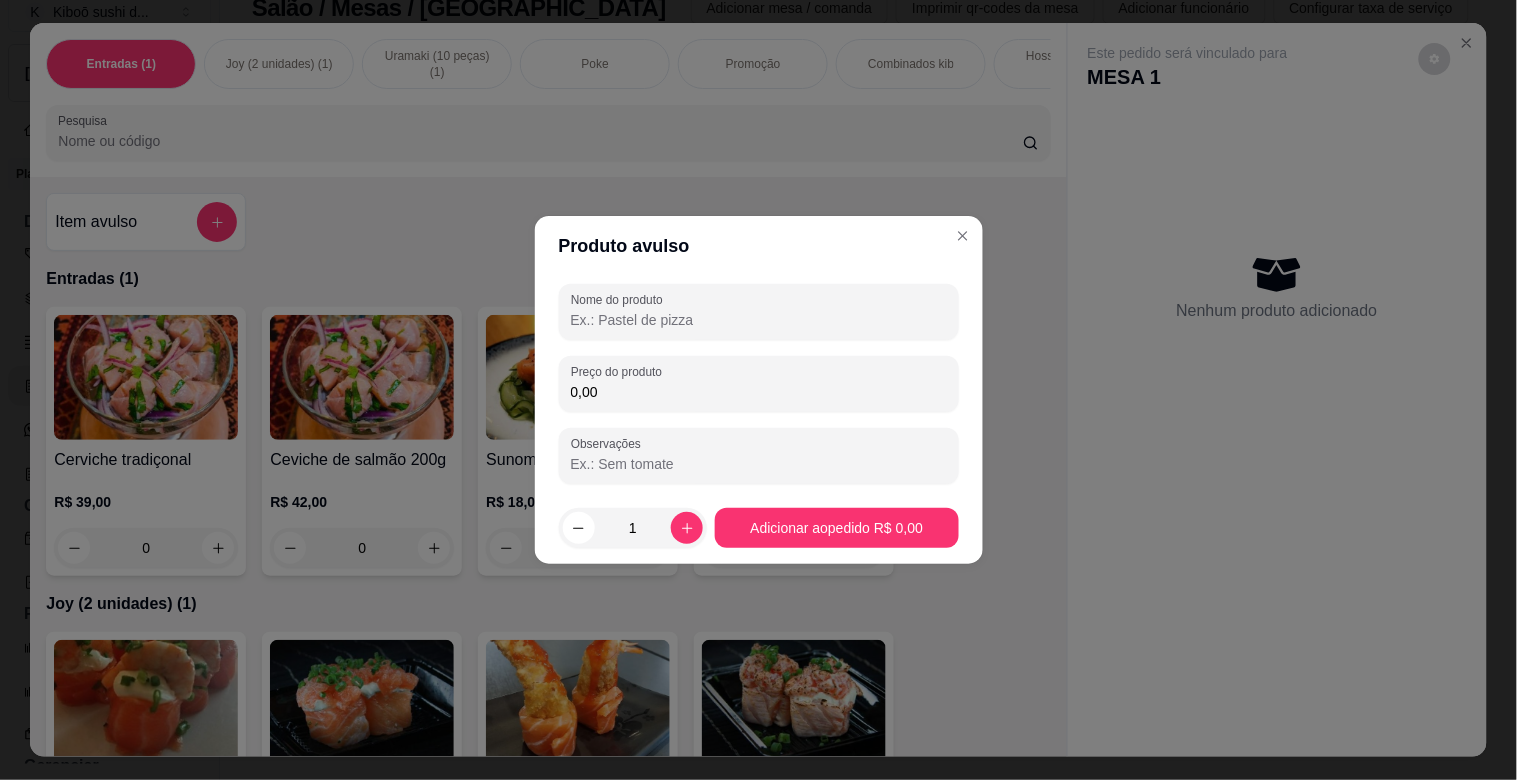 click on "Nome do produto" at bounding box center (759, 320) 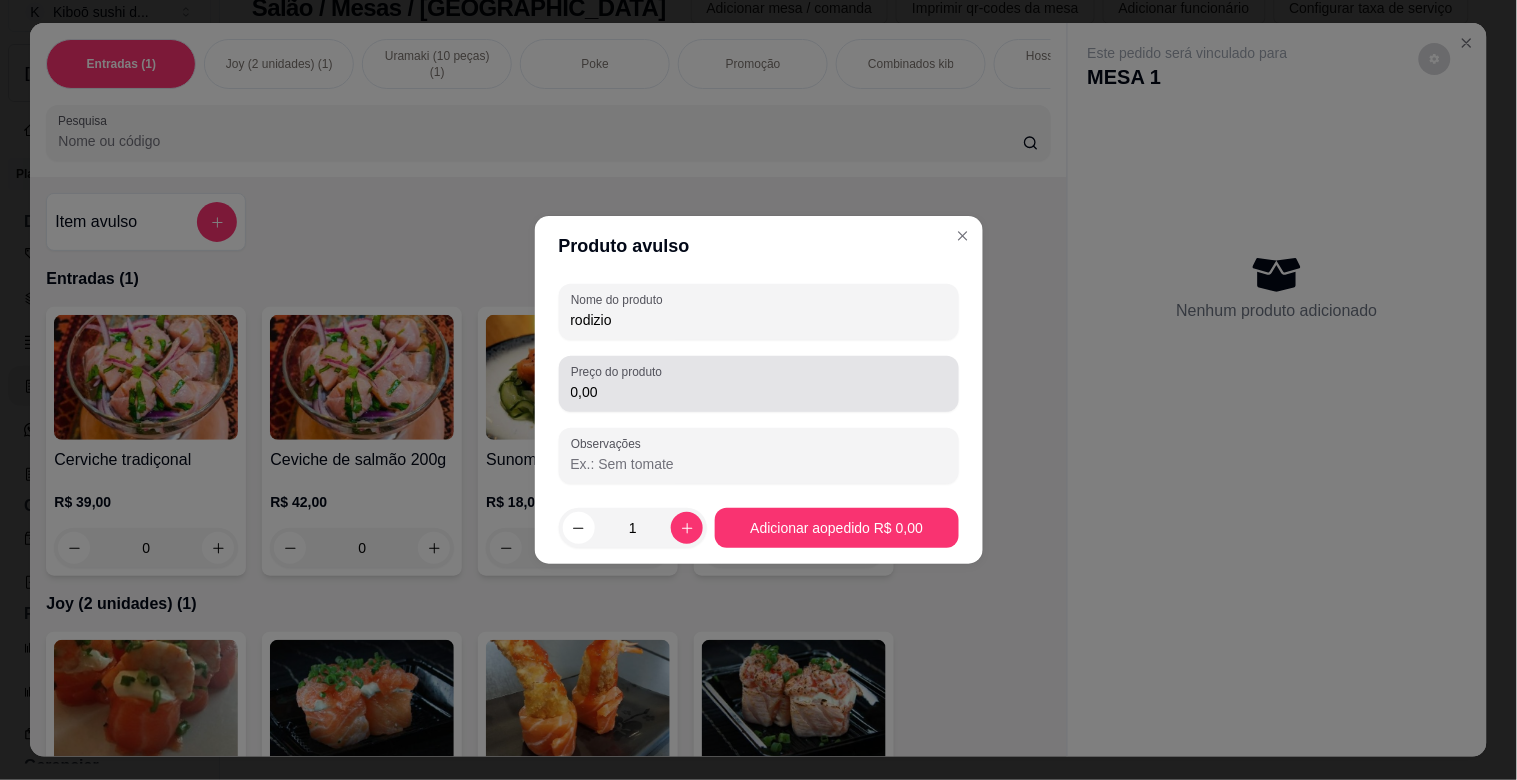 type on "rodizio" 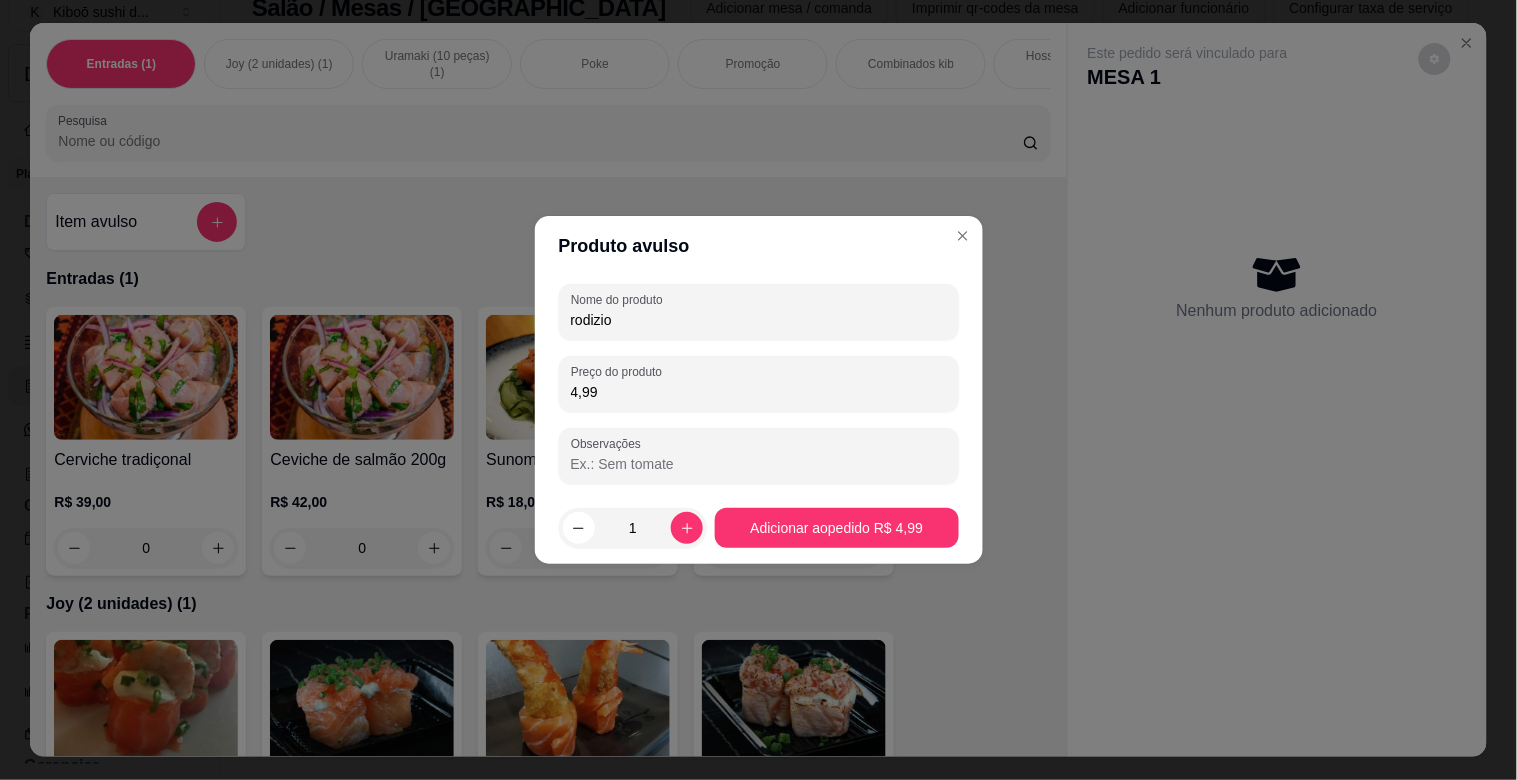 type on "49,90" 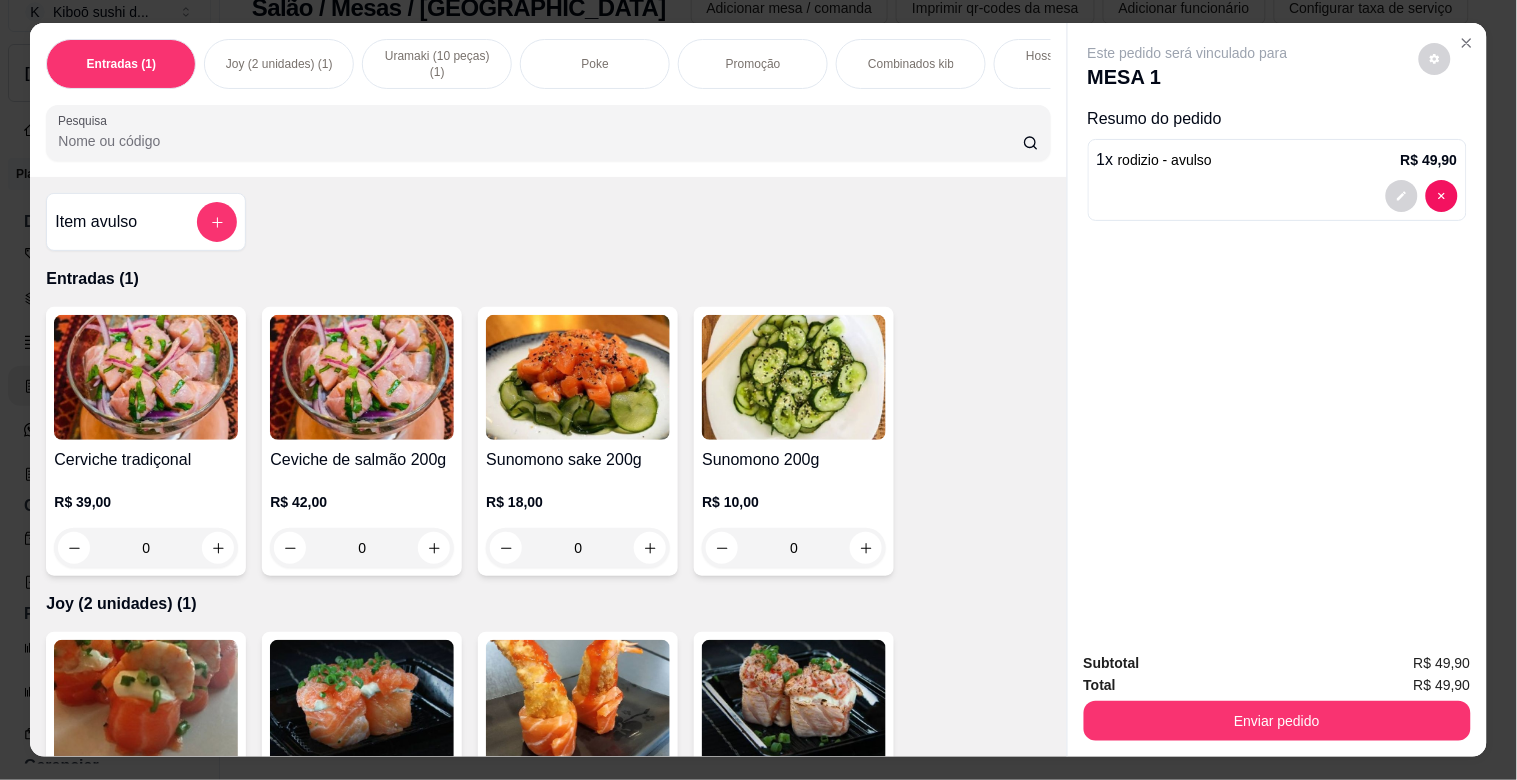 scroll, scrollTop: 492, scrollLeft: 0, axis: vertical 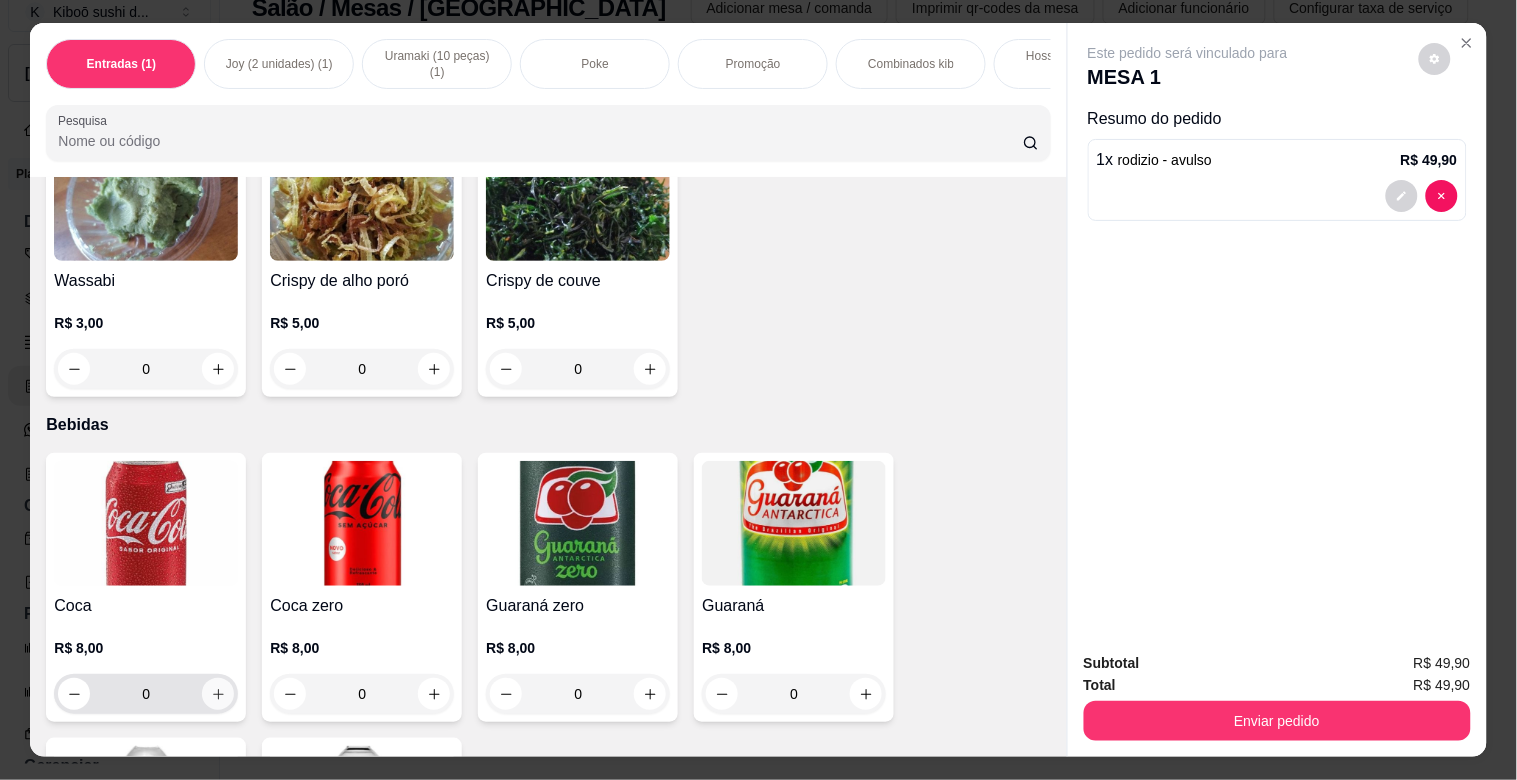 click 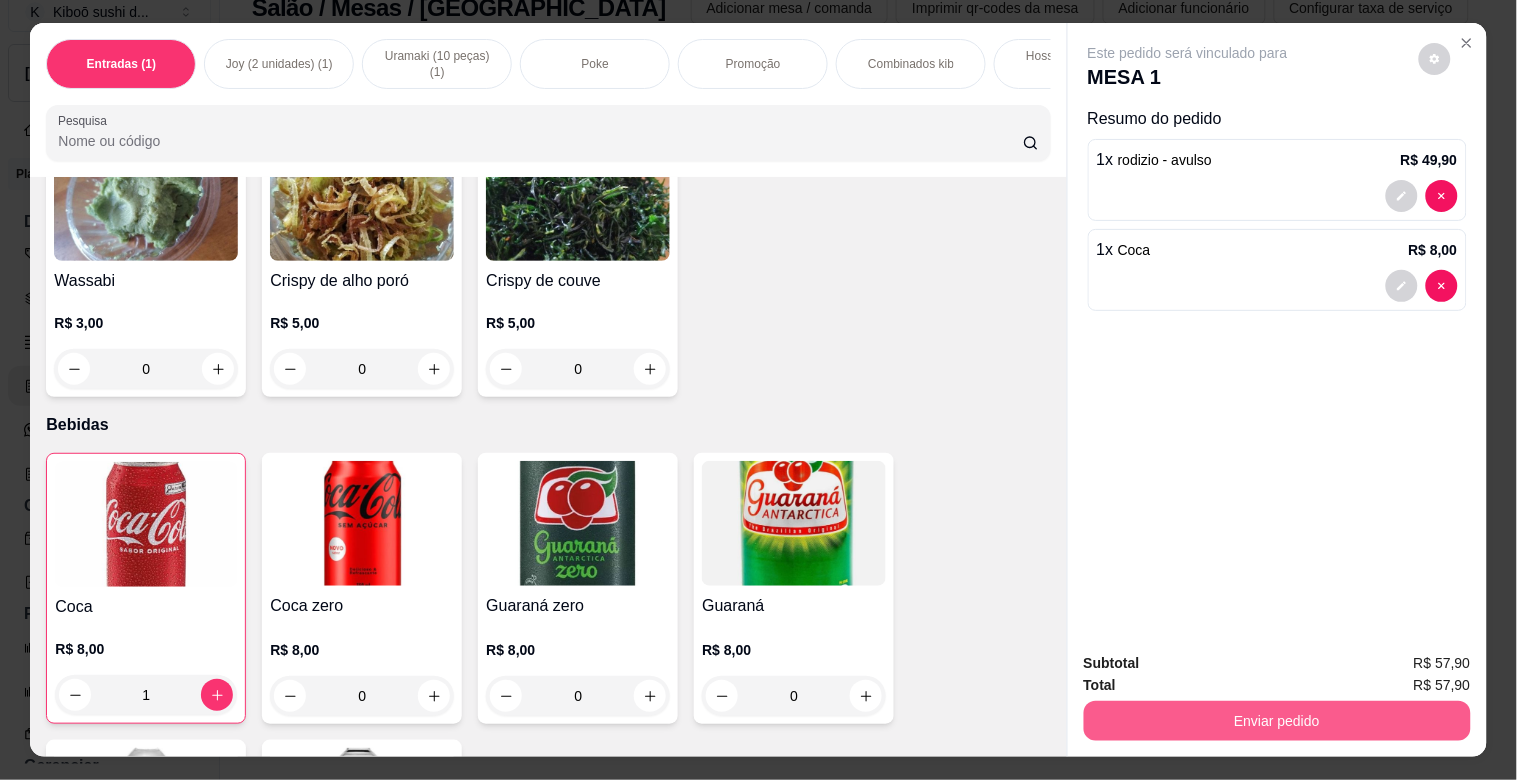 click on "Enviar pedido" at bounding box center (1277, 721) 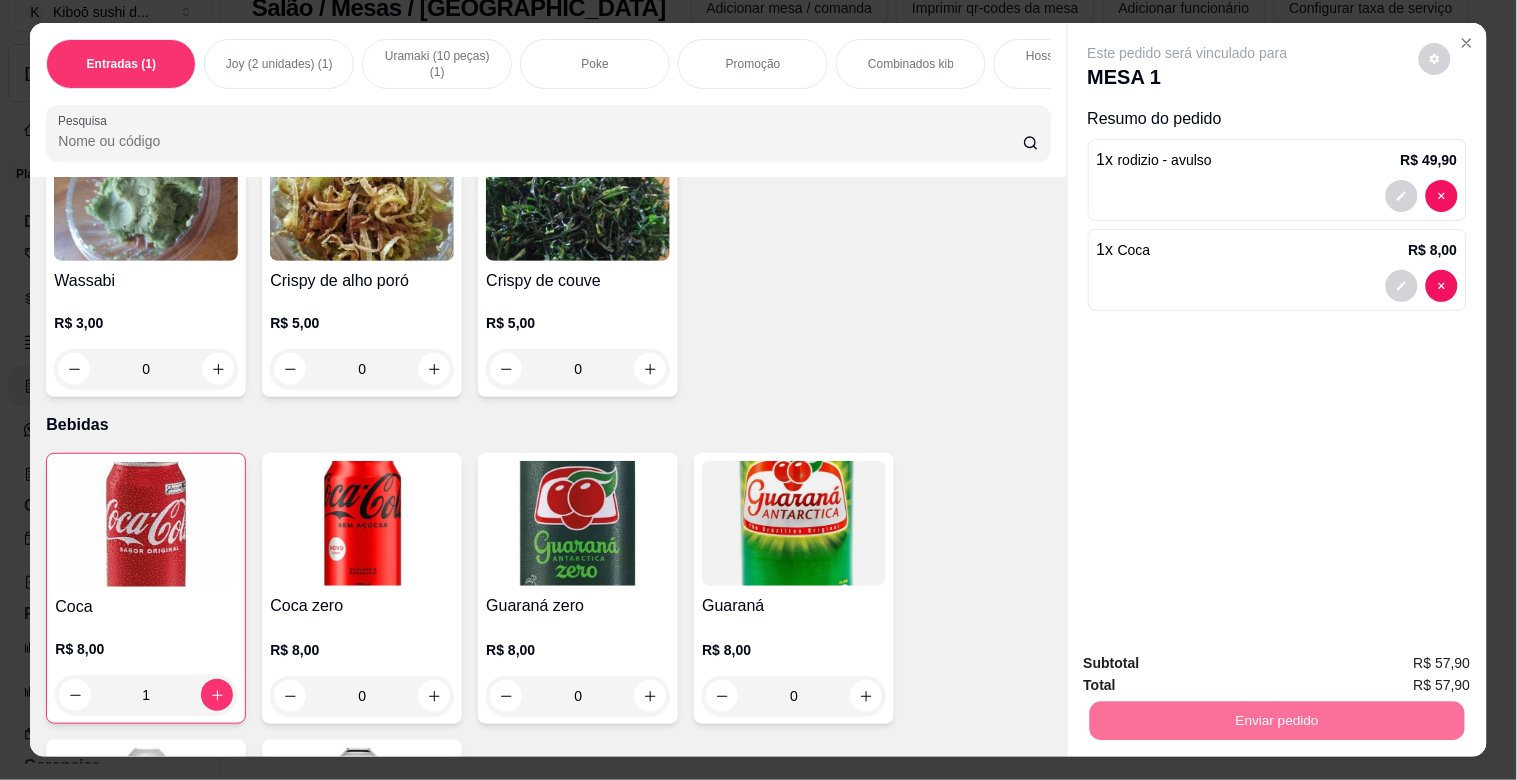 click on "Sim, quero registrar" at bounding box center (1400, 664) 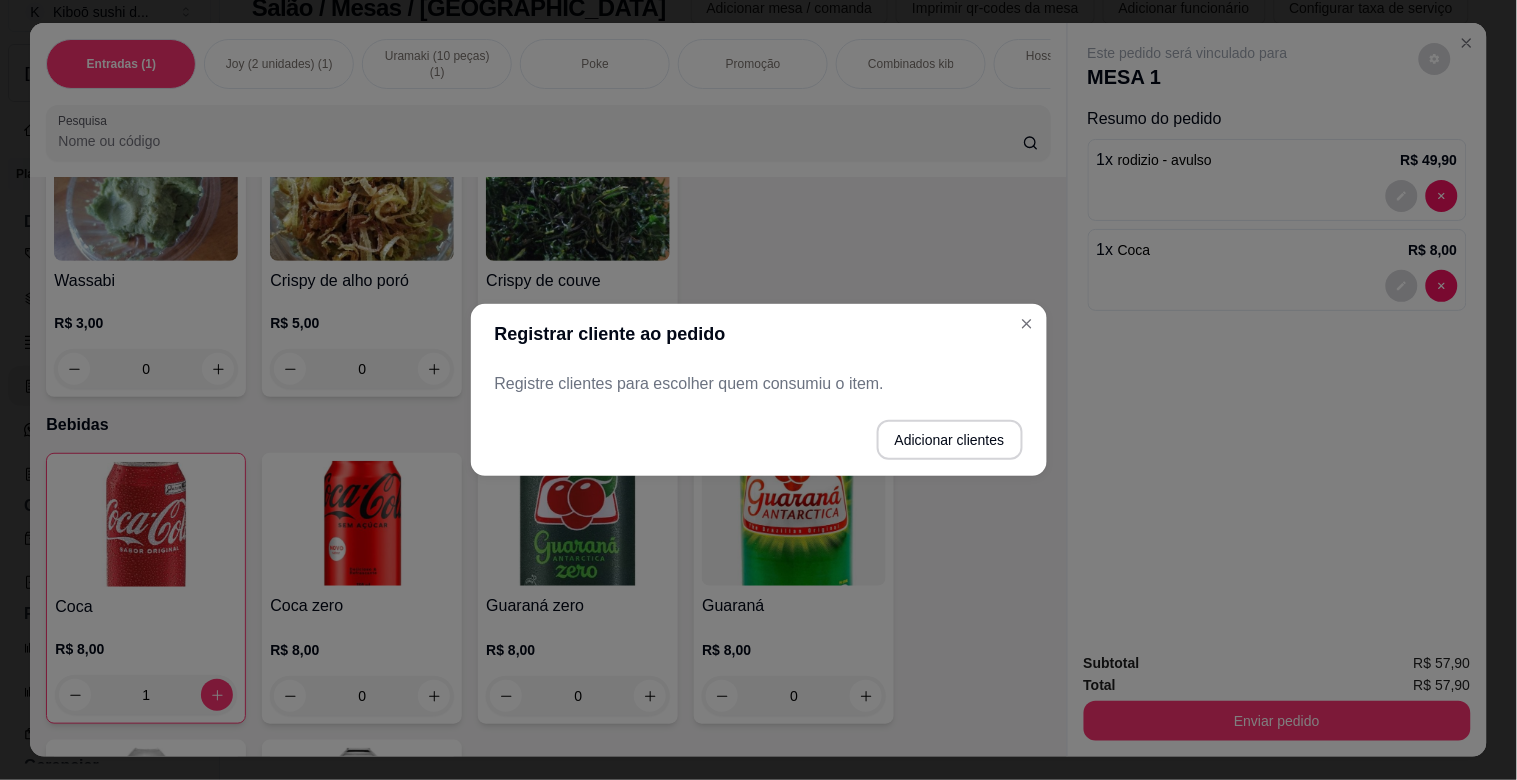 click on "Registre clientes para escolher quem consumiu o item." at bounding box center (759, 384) 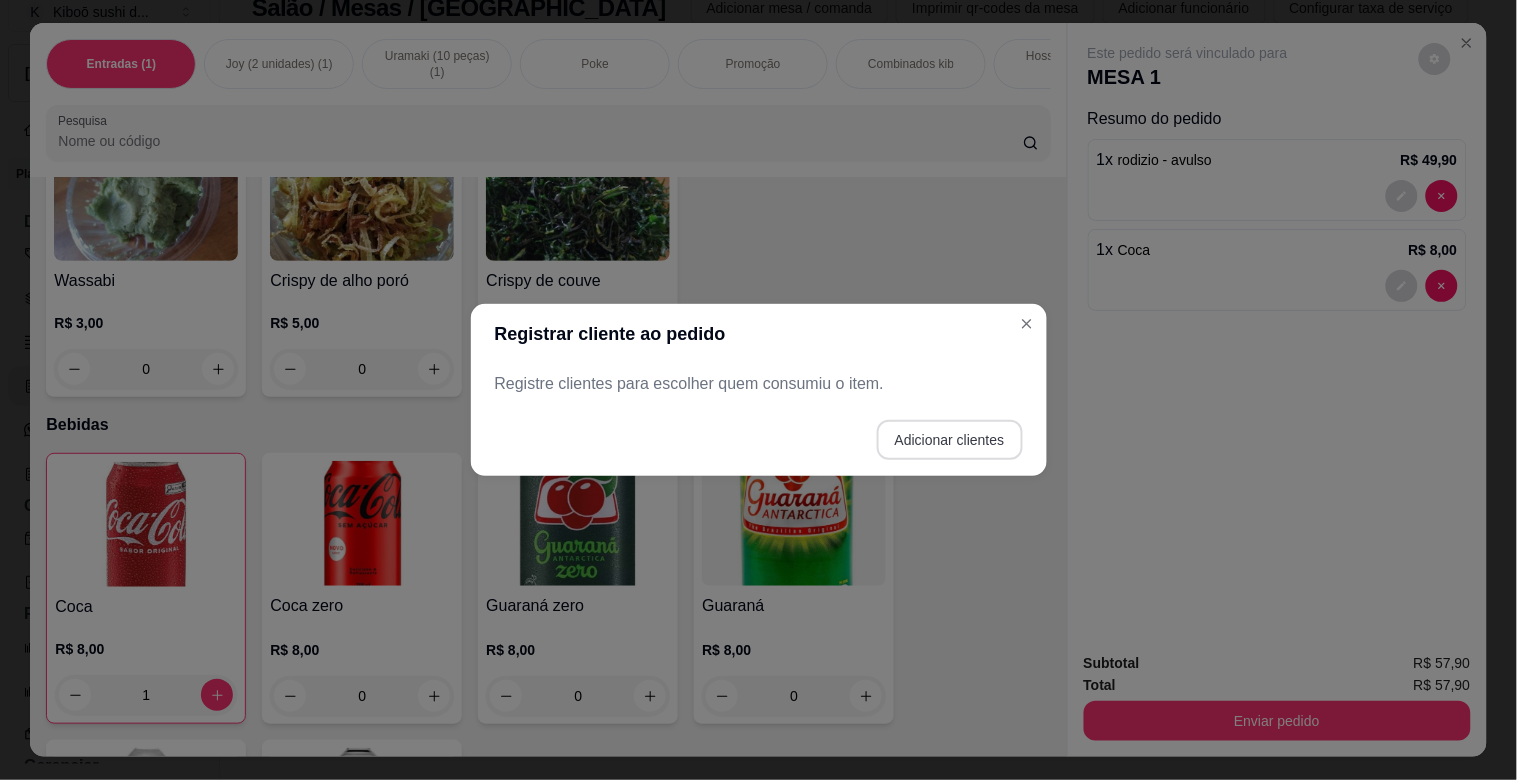 click on "Adicionar clientes" at bounding box center [950, 440] 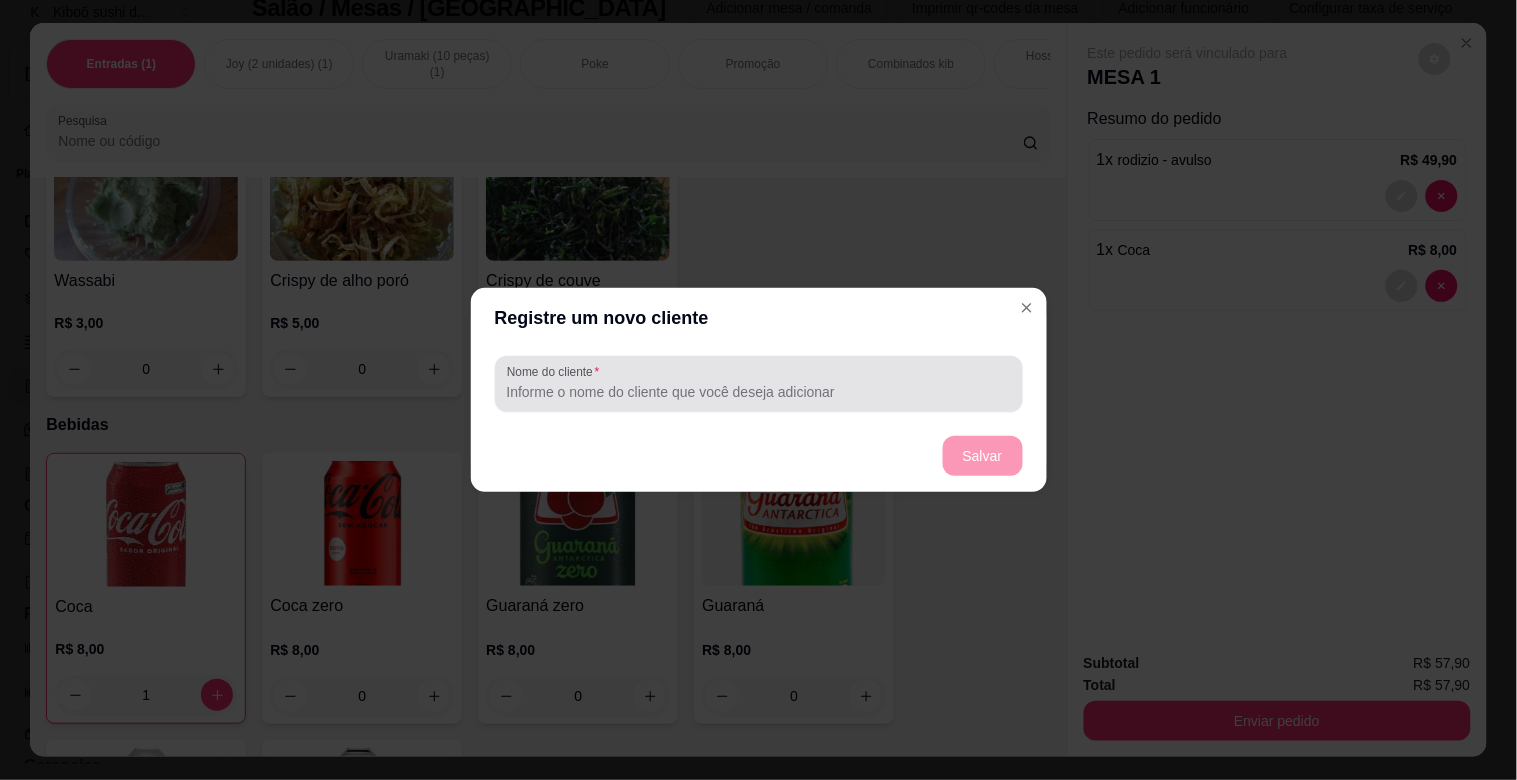 click on "Nome do cliente" at bounding box center [759, 392] 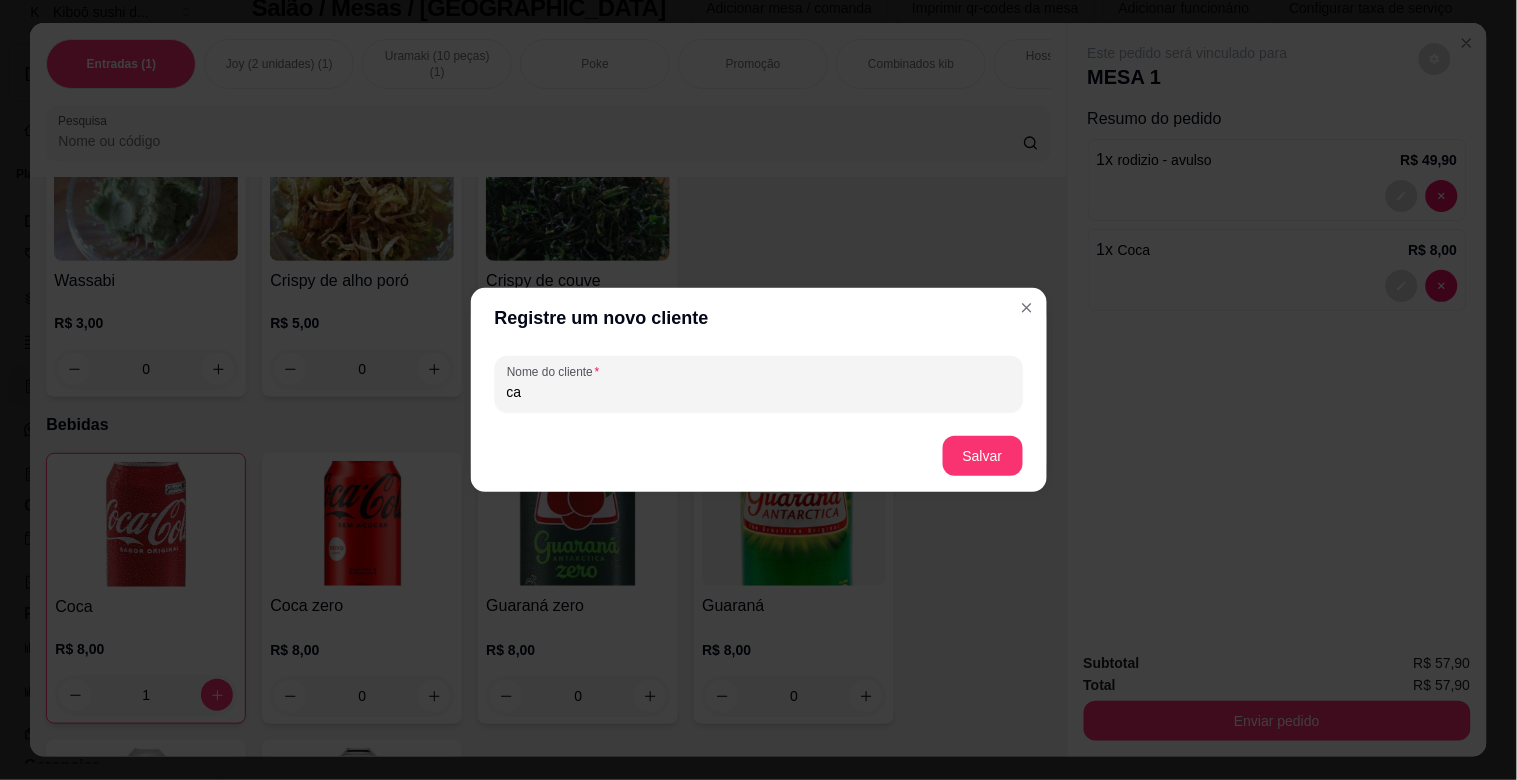 type on "c" 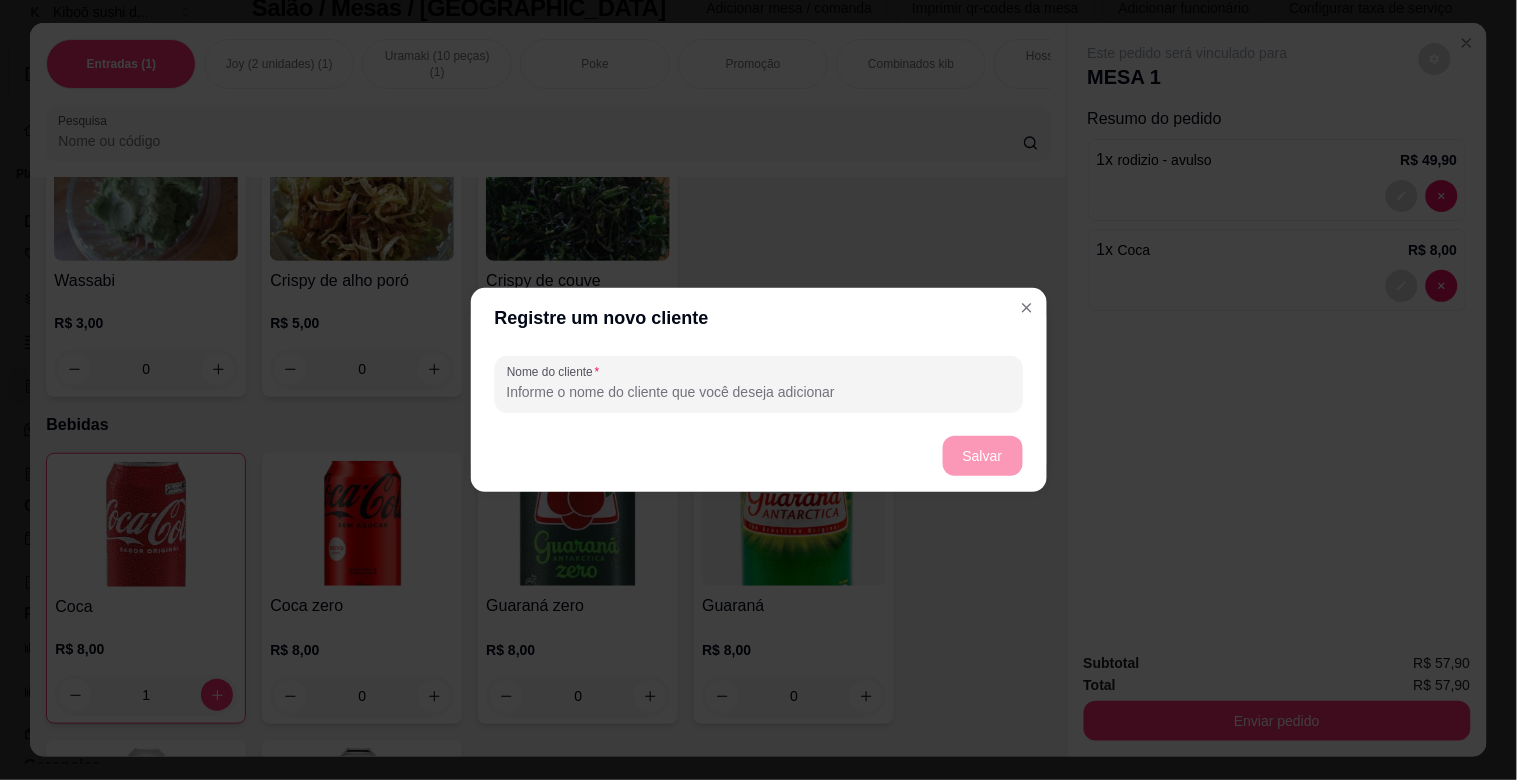 type on "u" 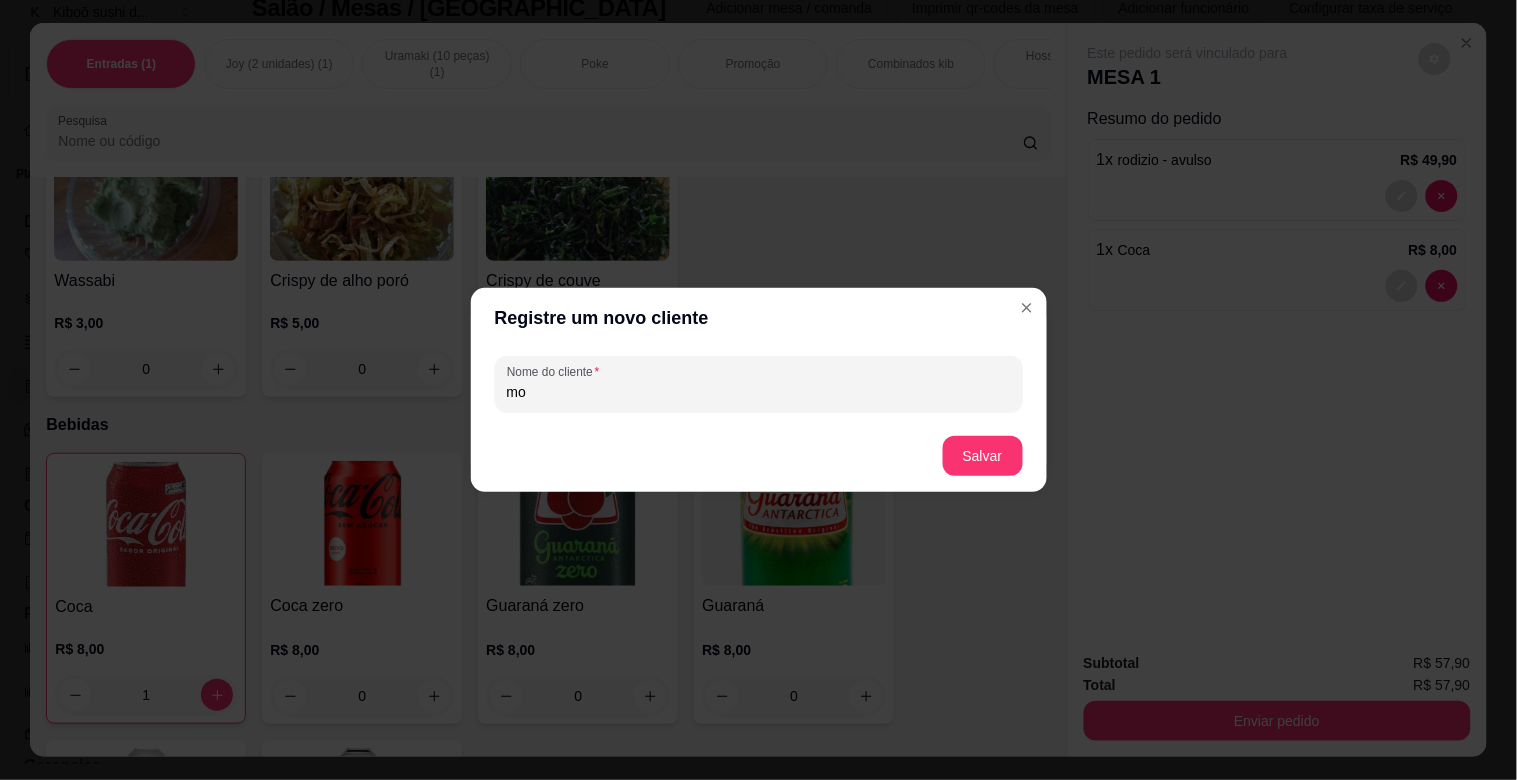 type on "m" 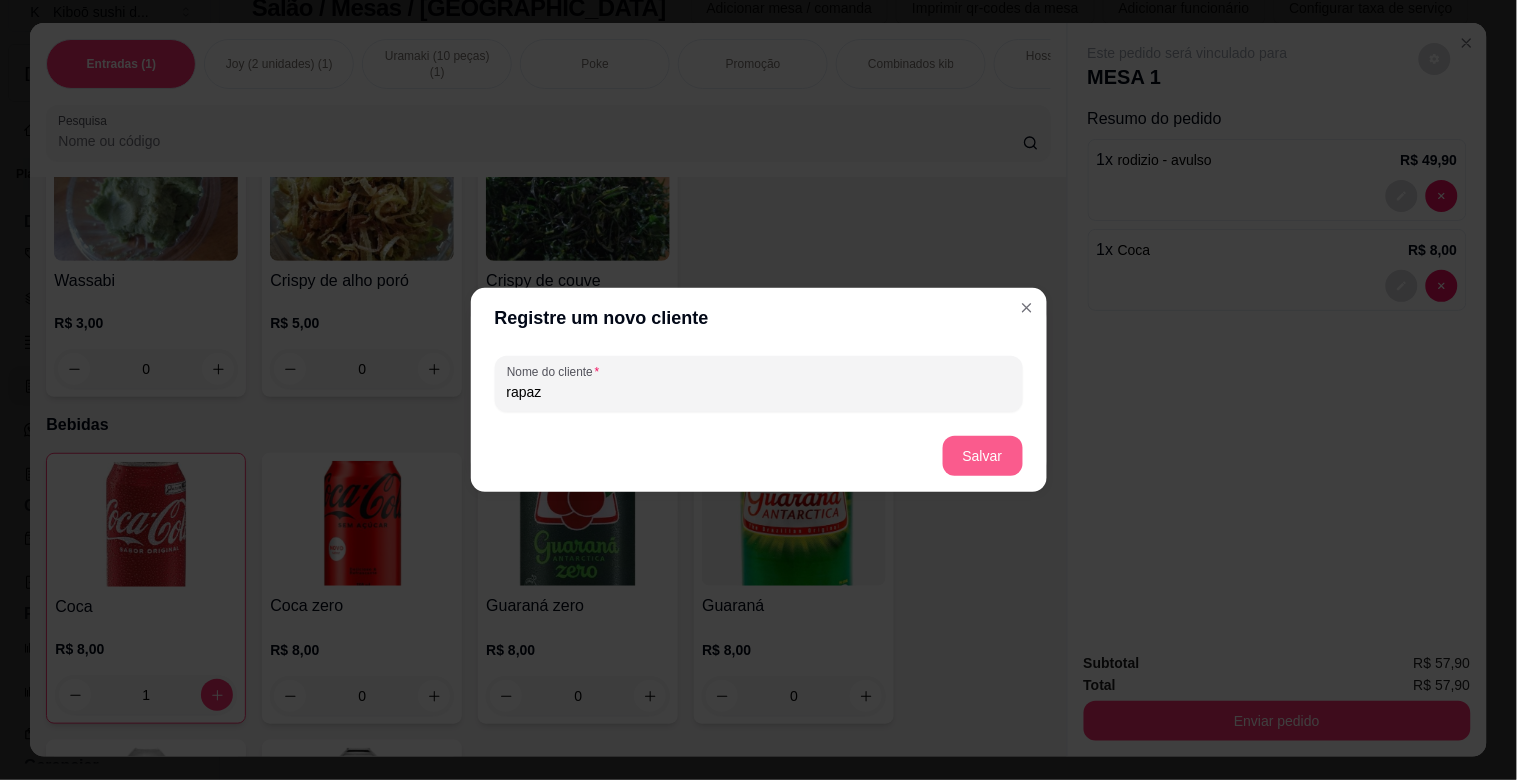 type on "rapaz" 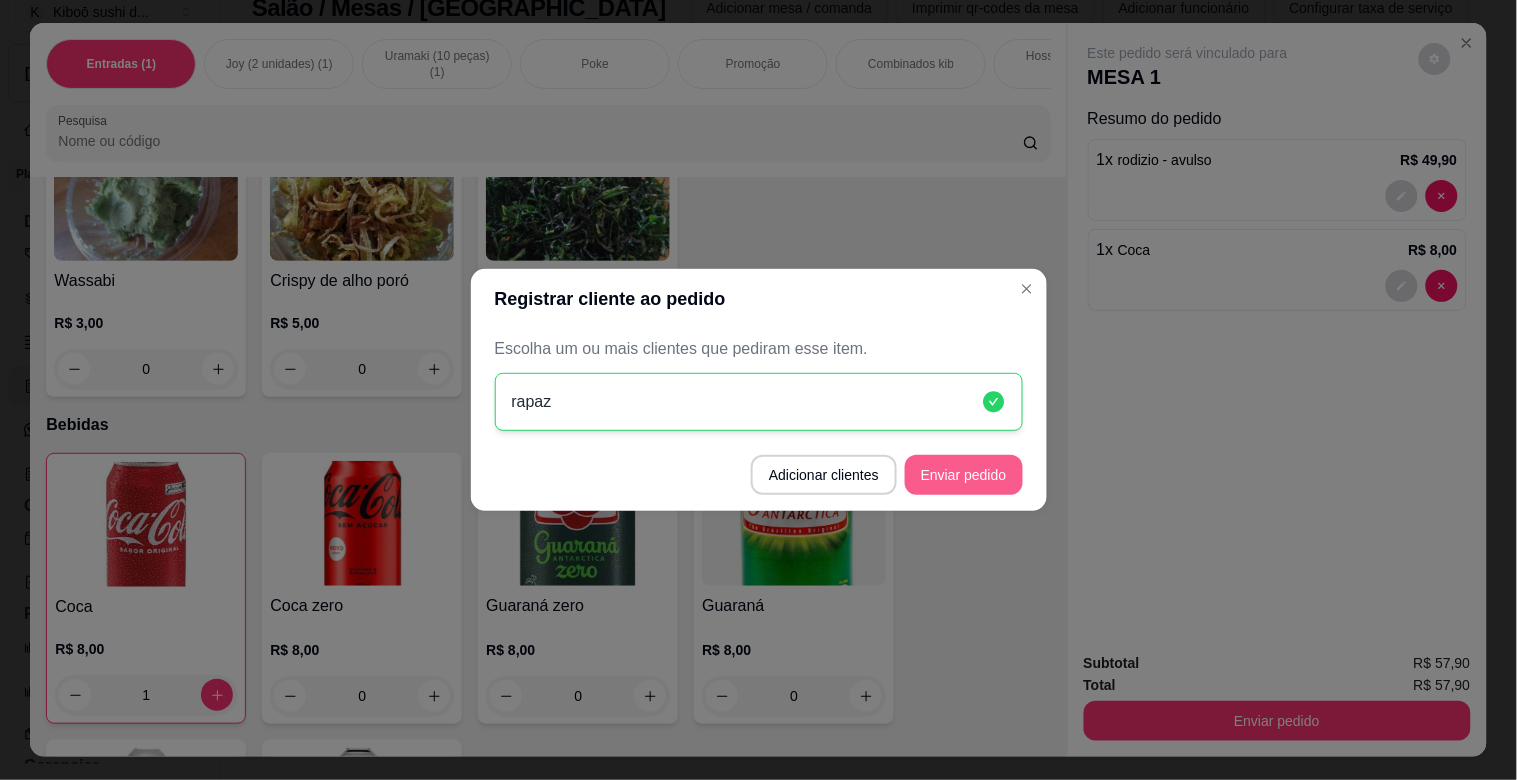 click on "Enviar pedido" at bounding box center [964, 475] 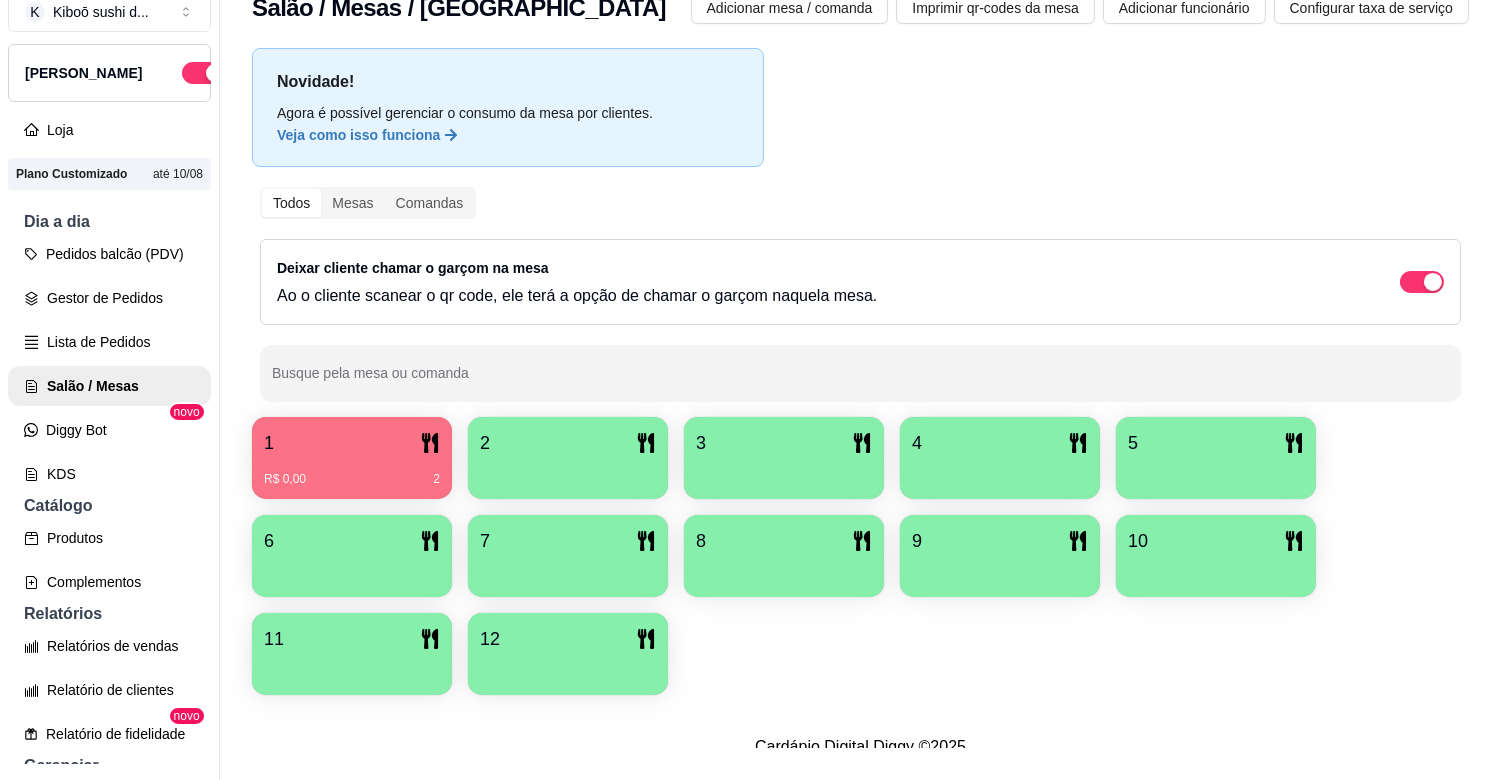 click on "2" at bounding box center (568, 443) 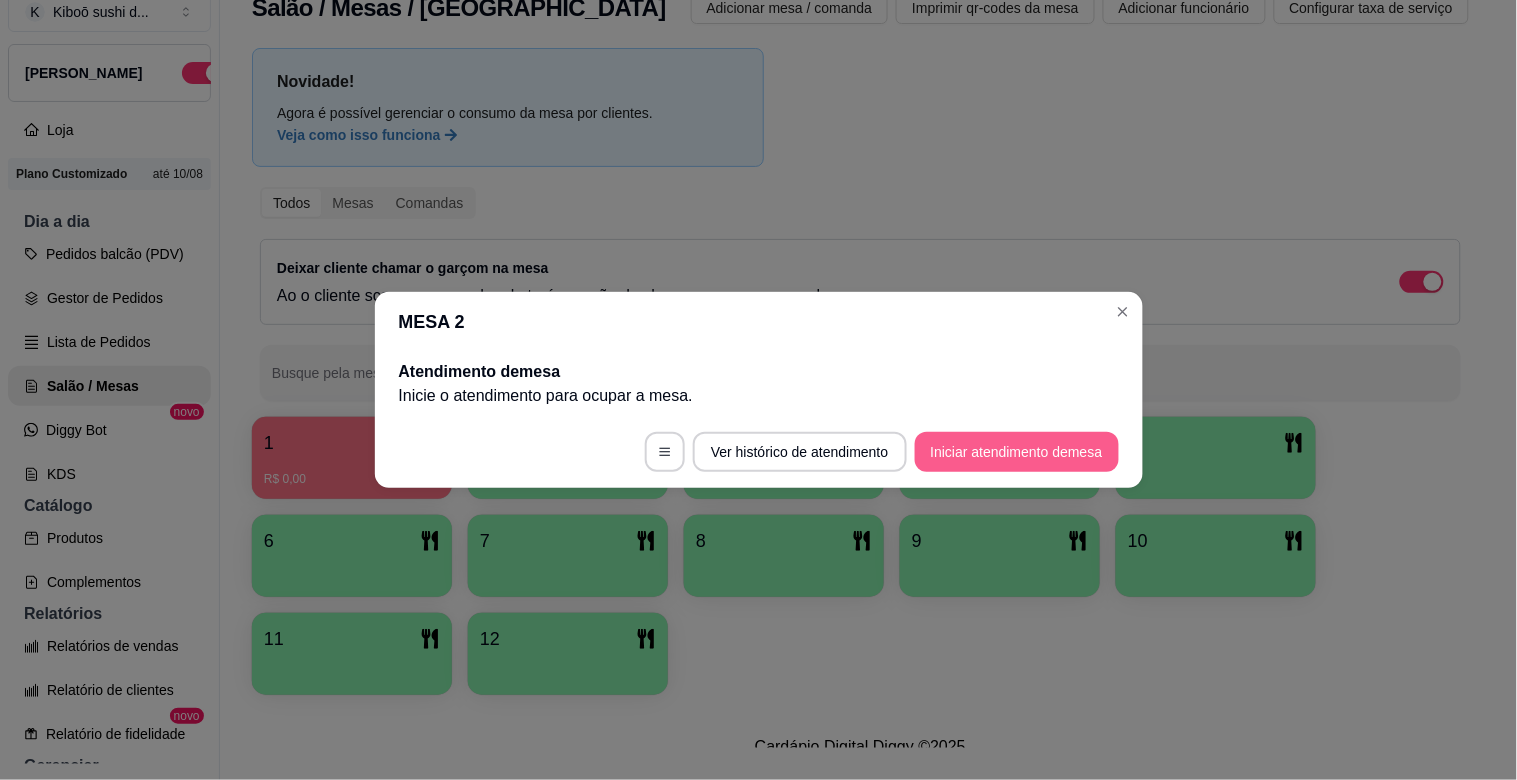 click on "Iniciar atendimento de  mesa" at bounding box center [1017, 452] 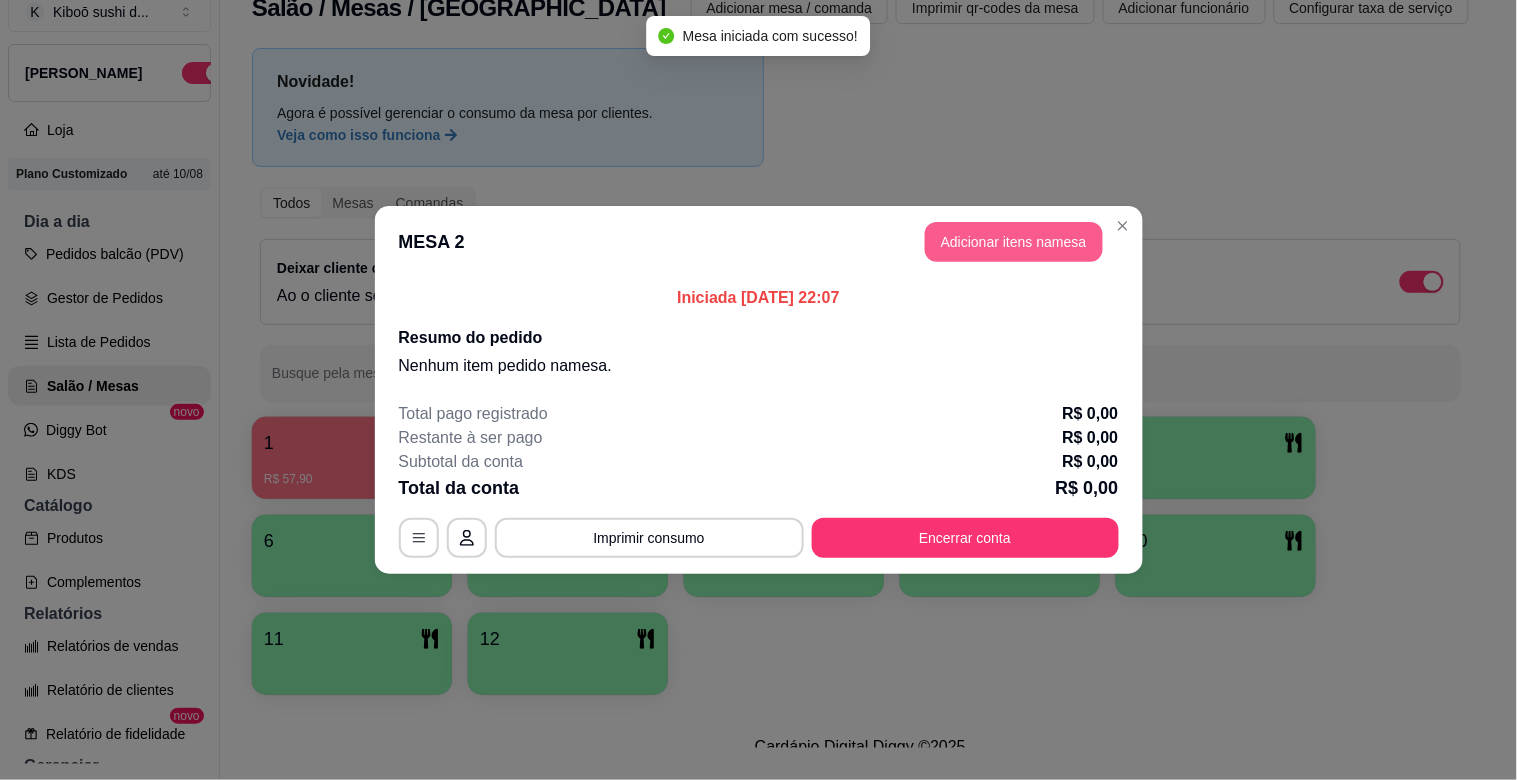 click on "Adicionar itens na  mesa" at bounding box center (1014, 242) 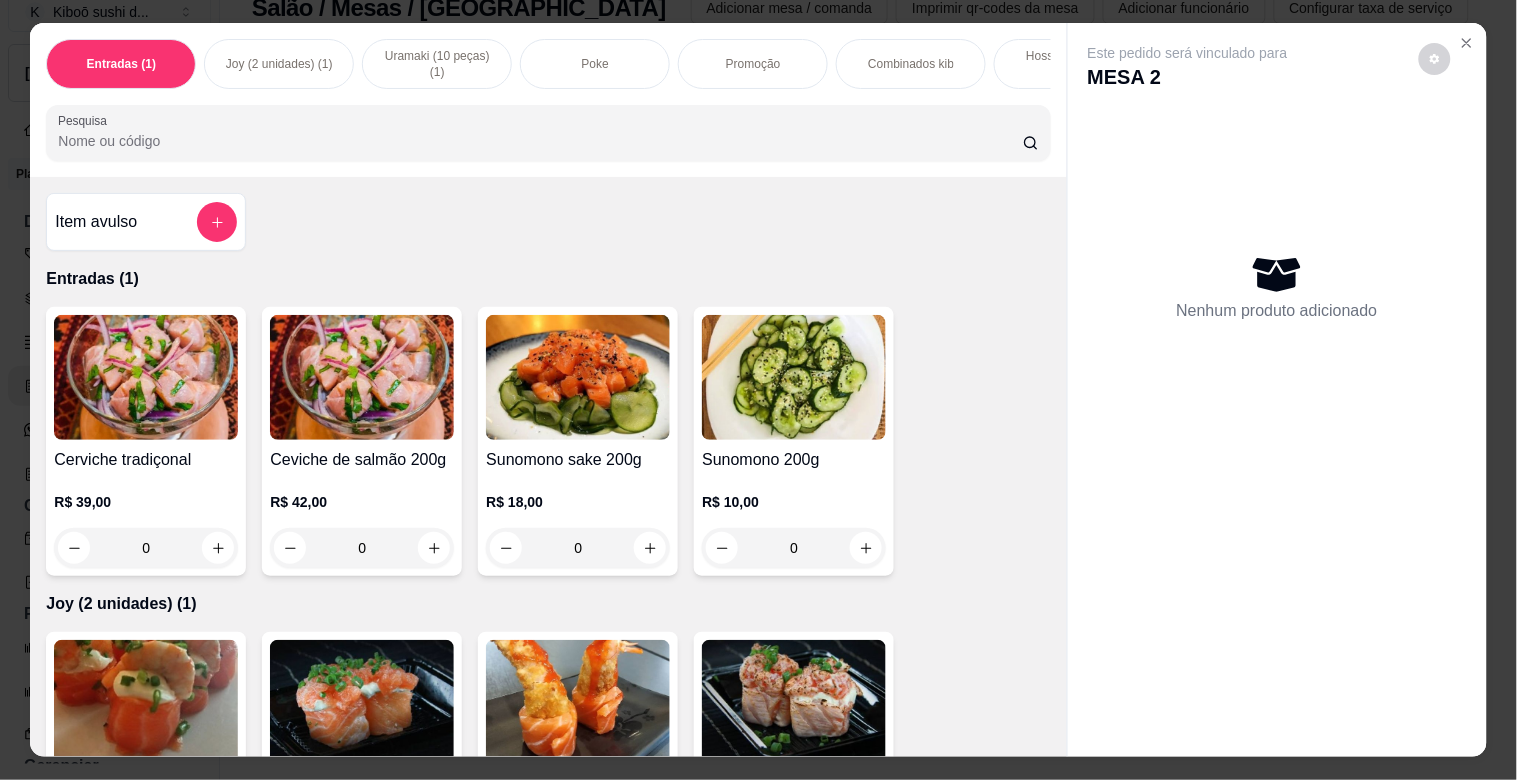 scroll, scrollTop: 492, scrollLeft: 0, axis: vertical 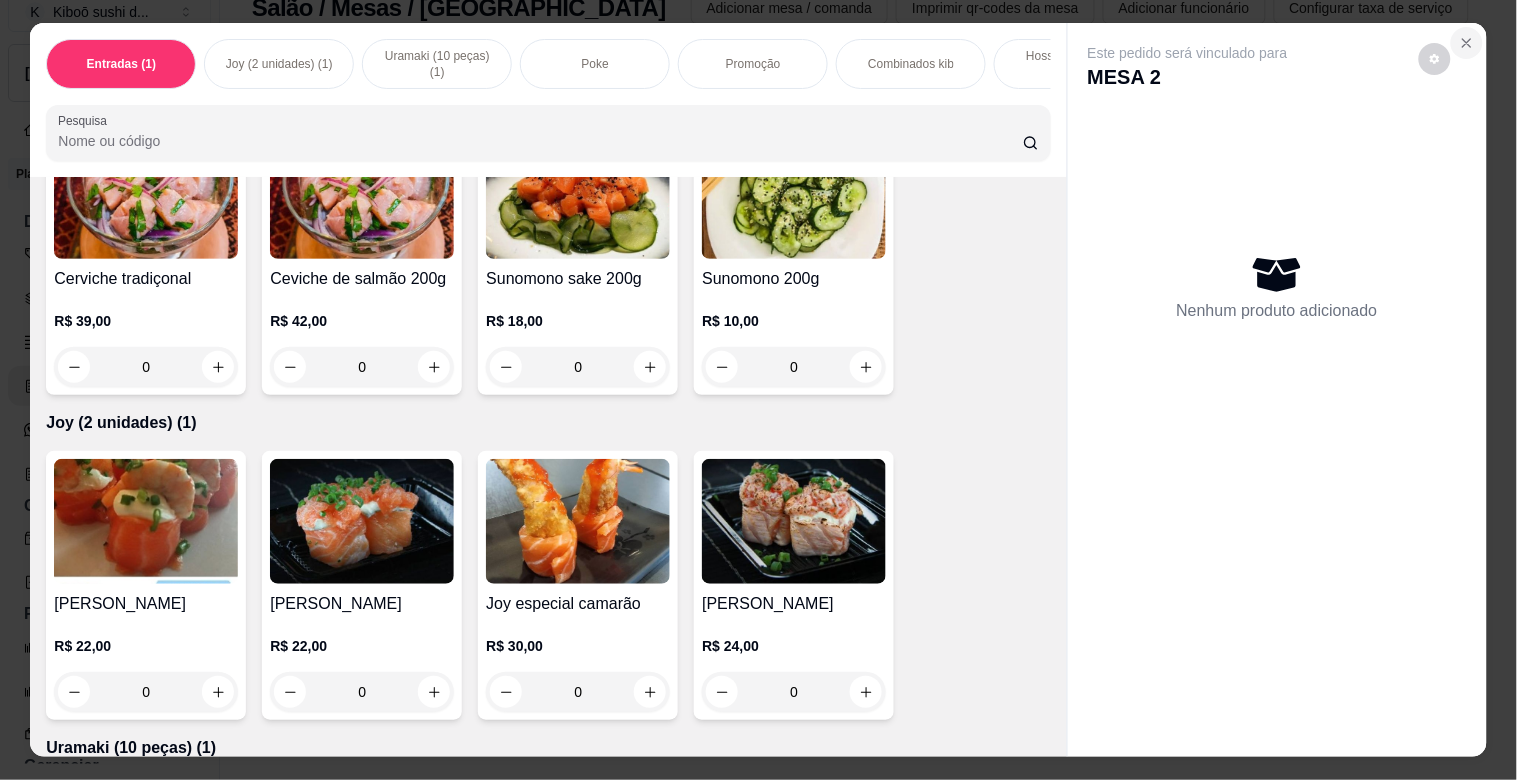 click 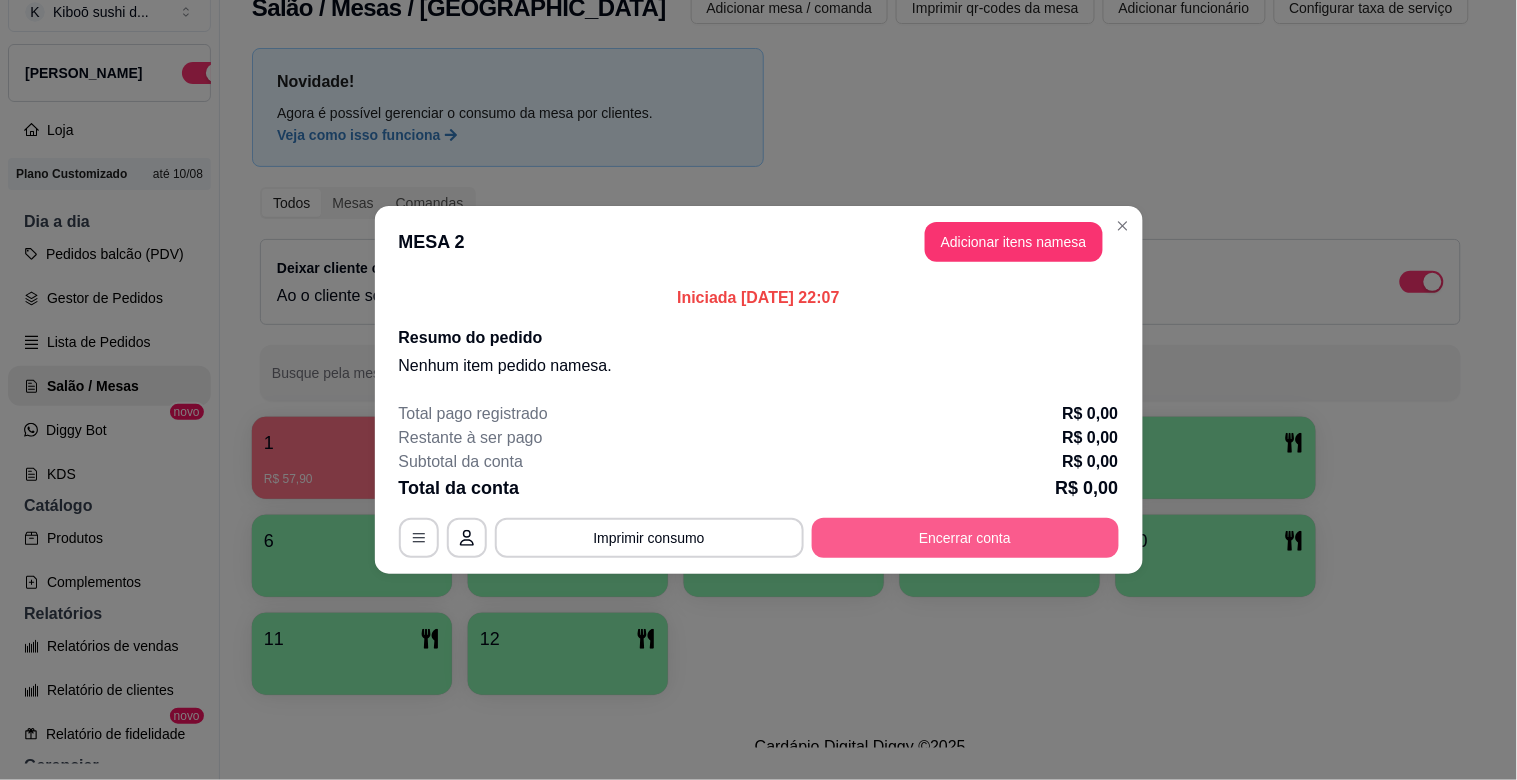 click on "Encerrar conta" at bounding box center (965, 538) 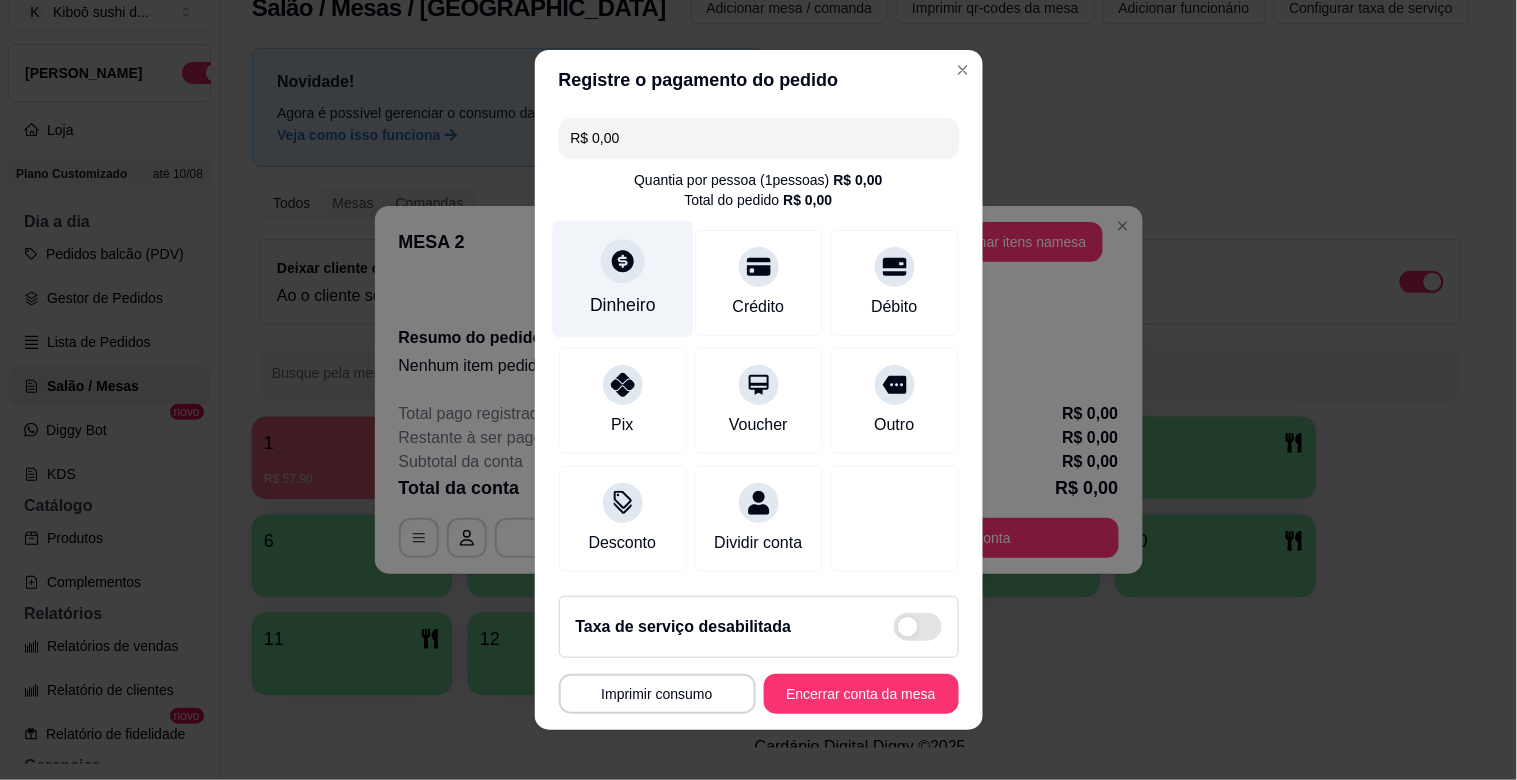 click on "Dinheiro" at bounding box center [623, 305] 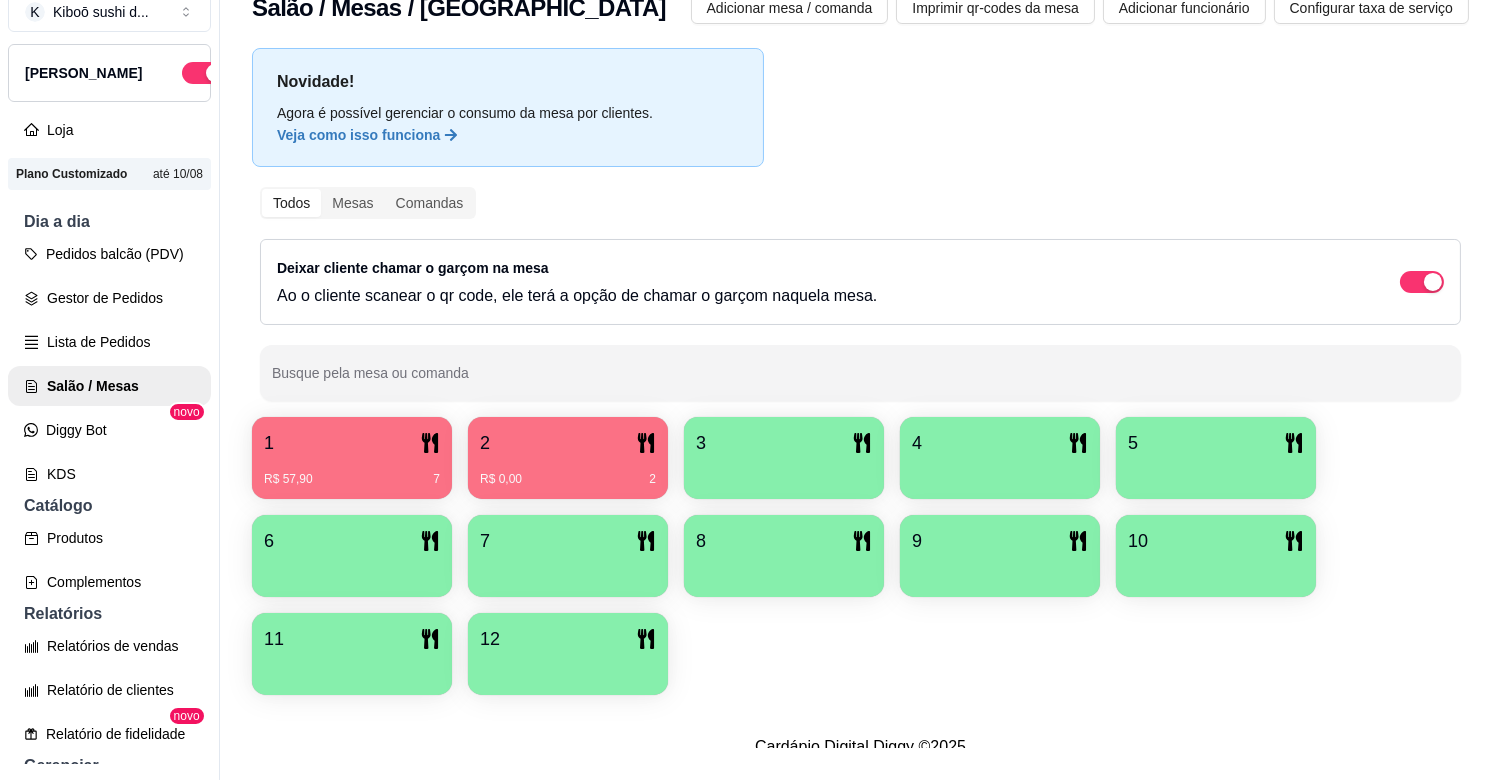 click on "R$ 0,00 2" at bounding box center (568, 472) 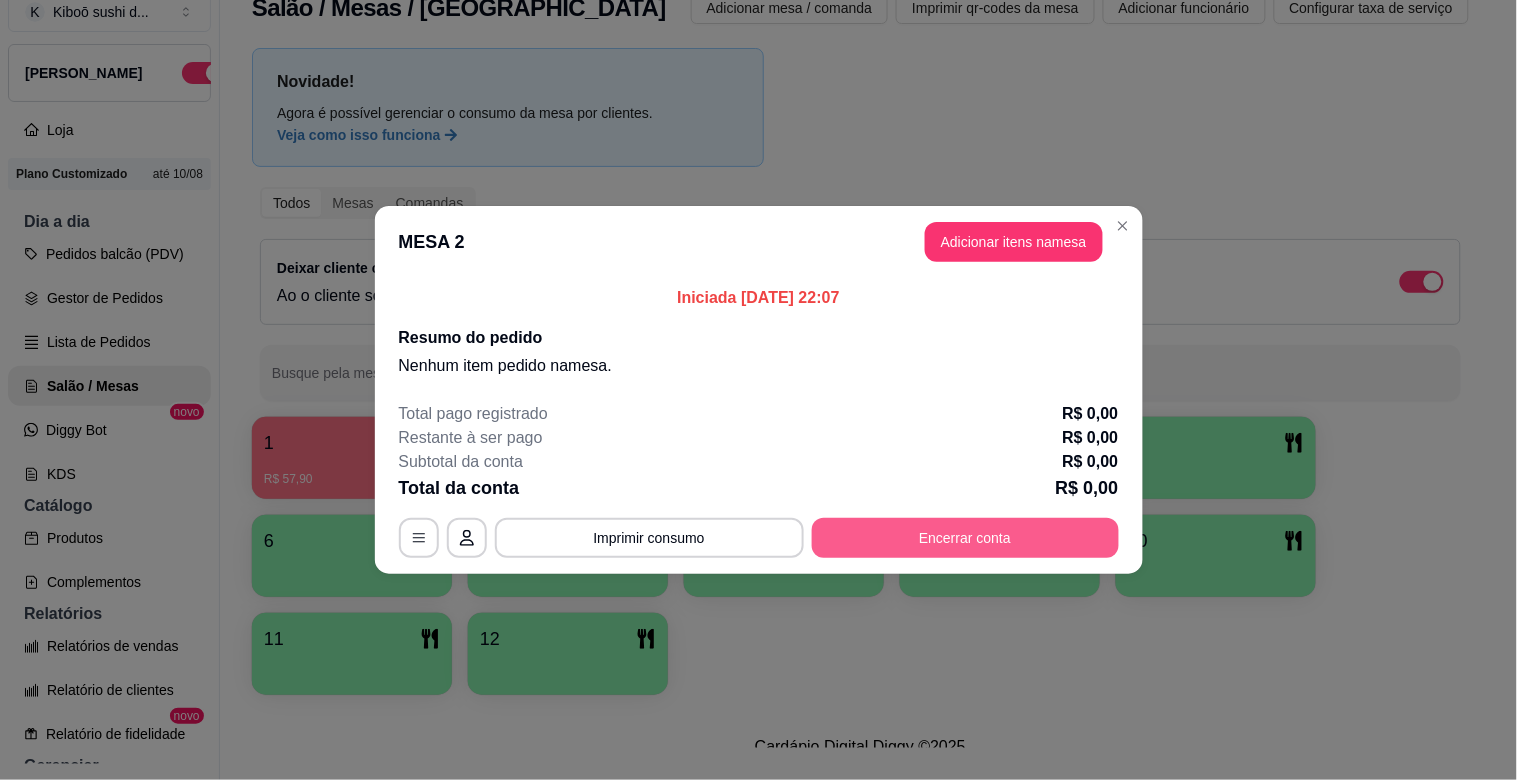 click on "Encerrar conta" at bounding box center [965, 538] 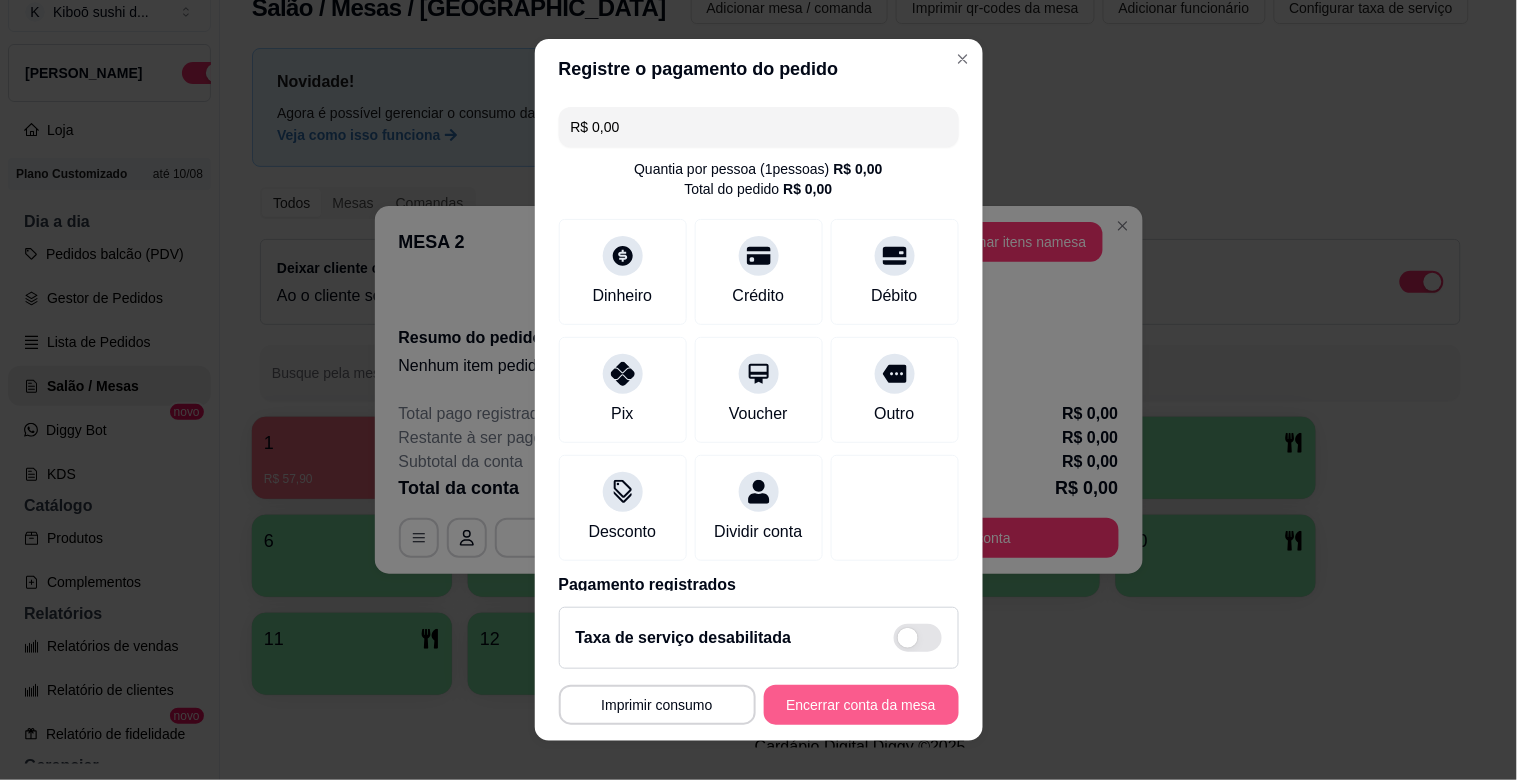 click on "Encerrar conta da mesa" at bounding box center [861, 705] 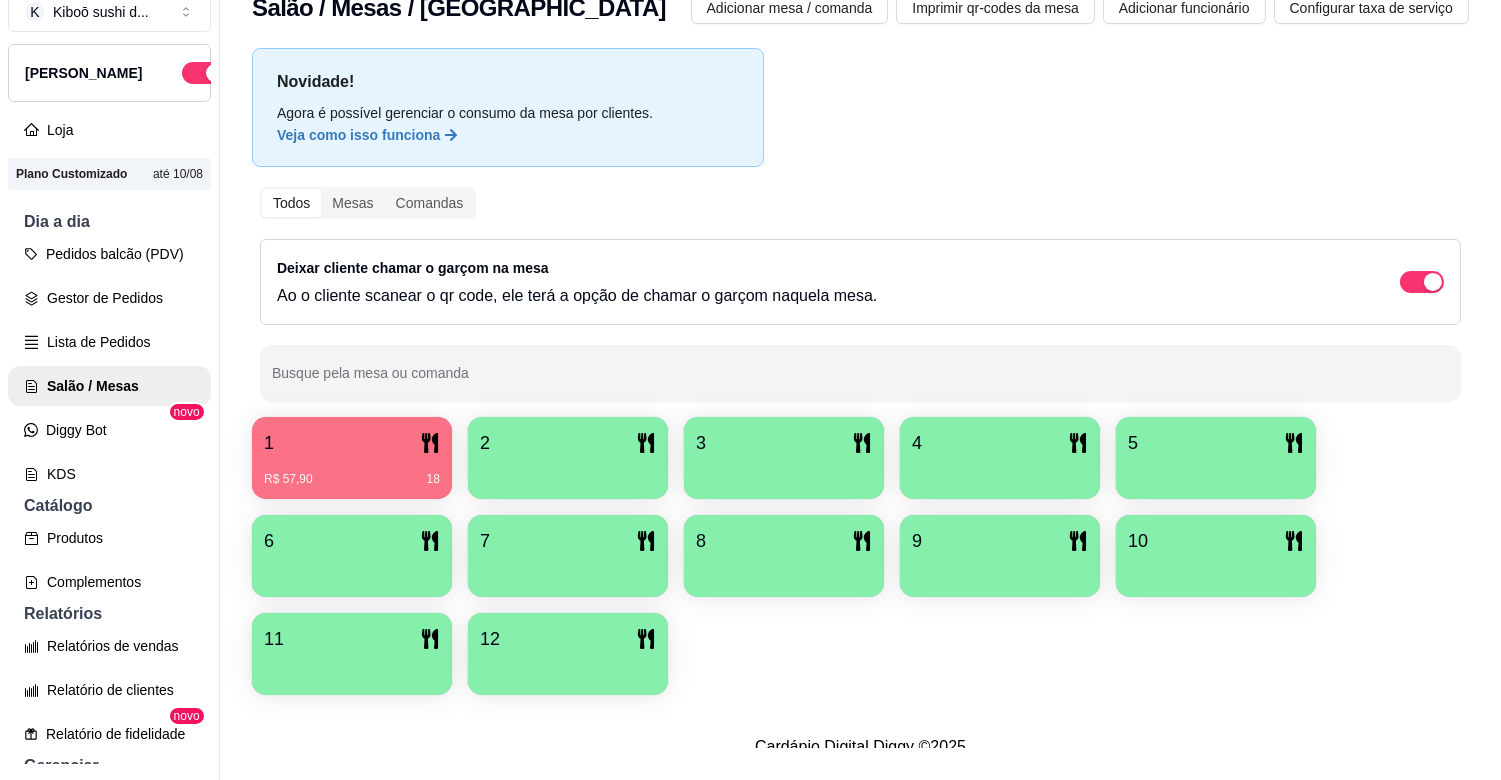 click on "1" at bounding box center [352, 443] 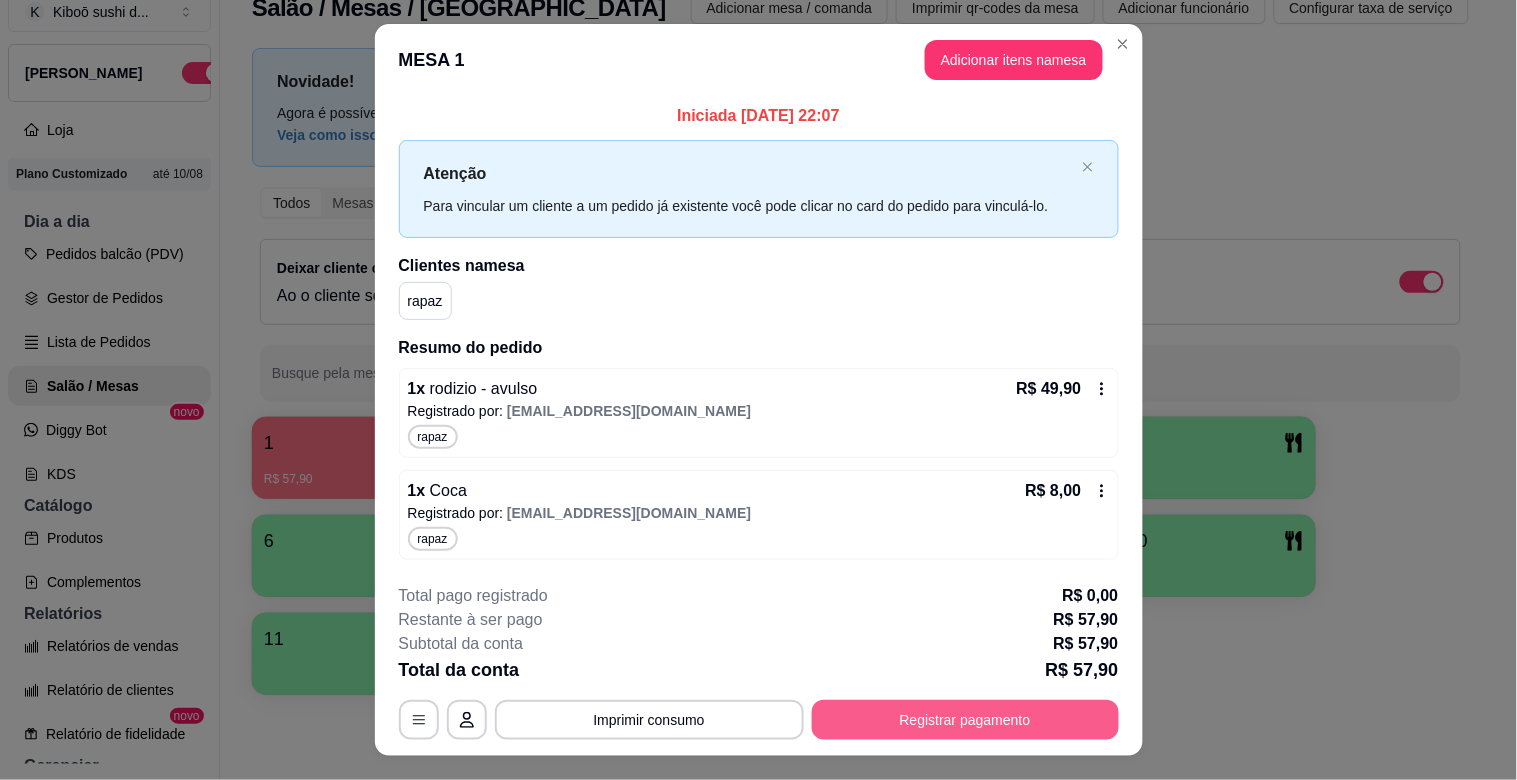 click on "Registrar pagamento" at bounding box center [965, 720] 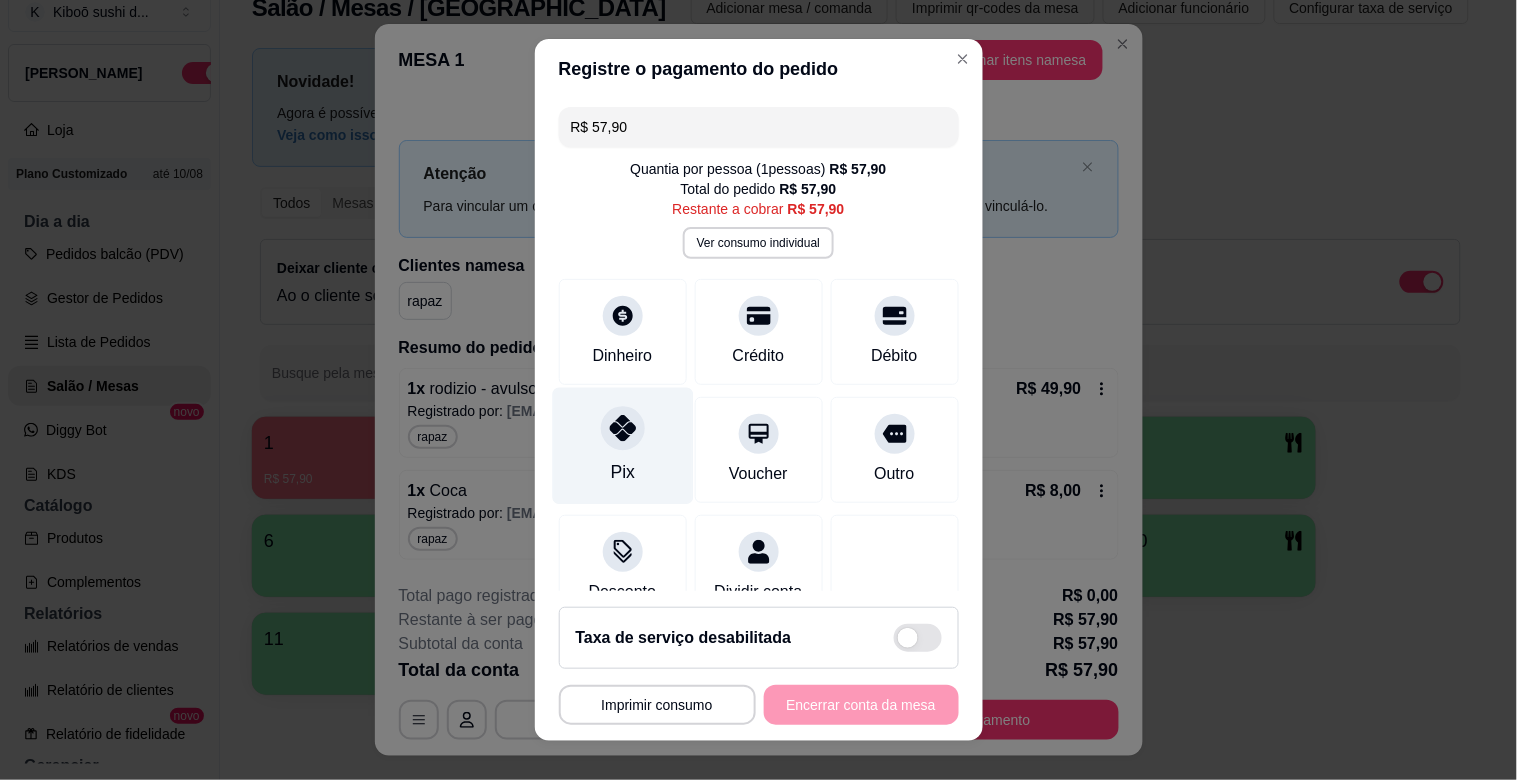 click on "Pix" at bounding box center [622, 446] 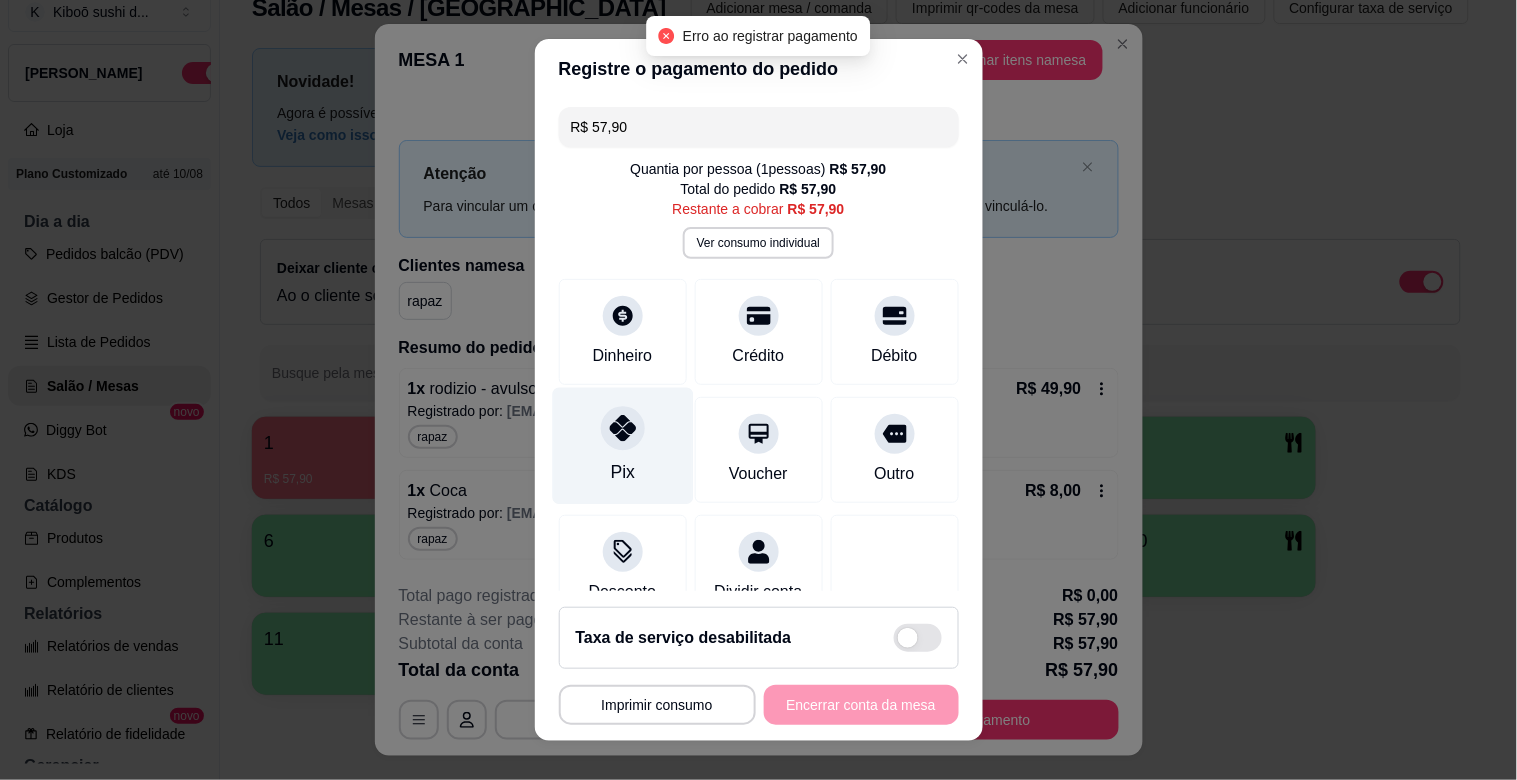 click at bounding box center (623, 428) 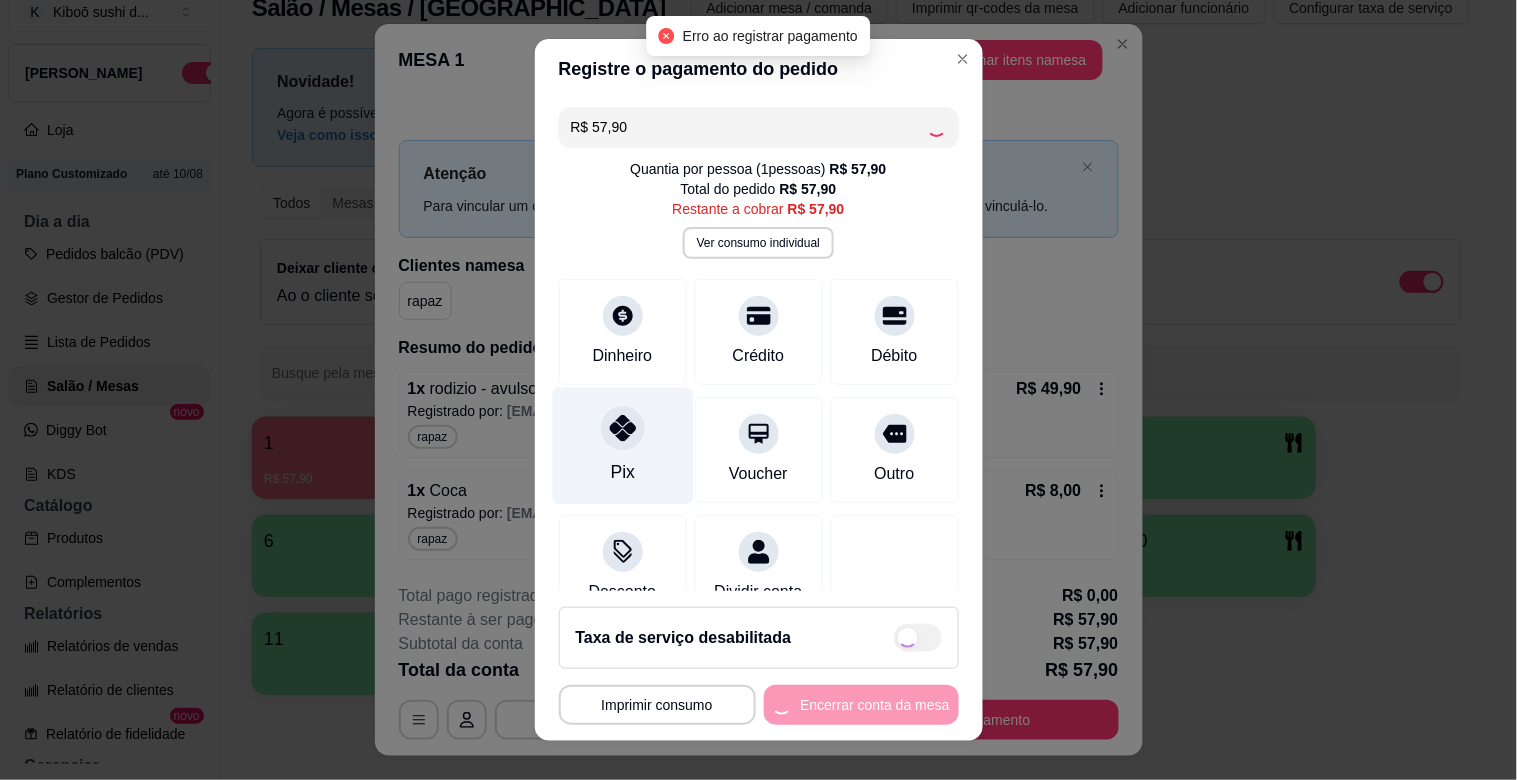 click at bounding box center (623, 428) 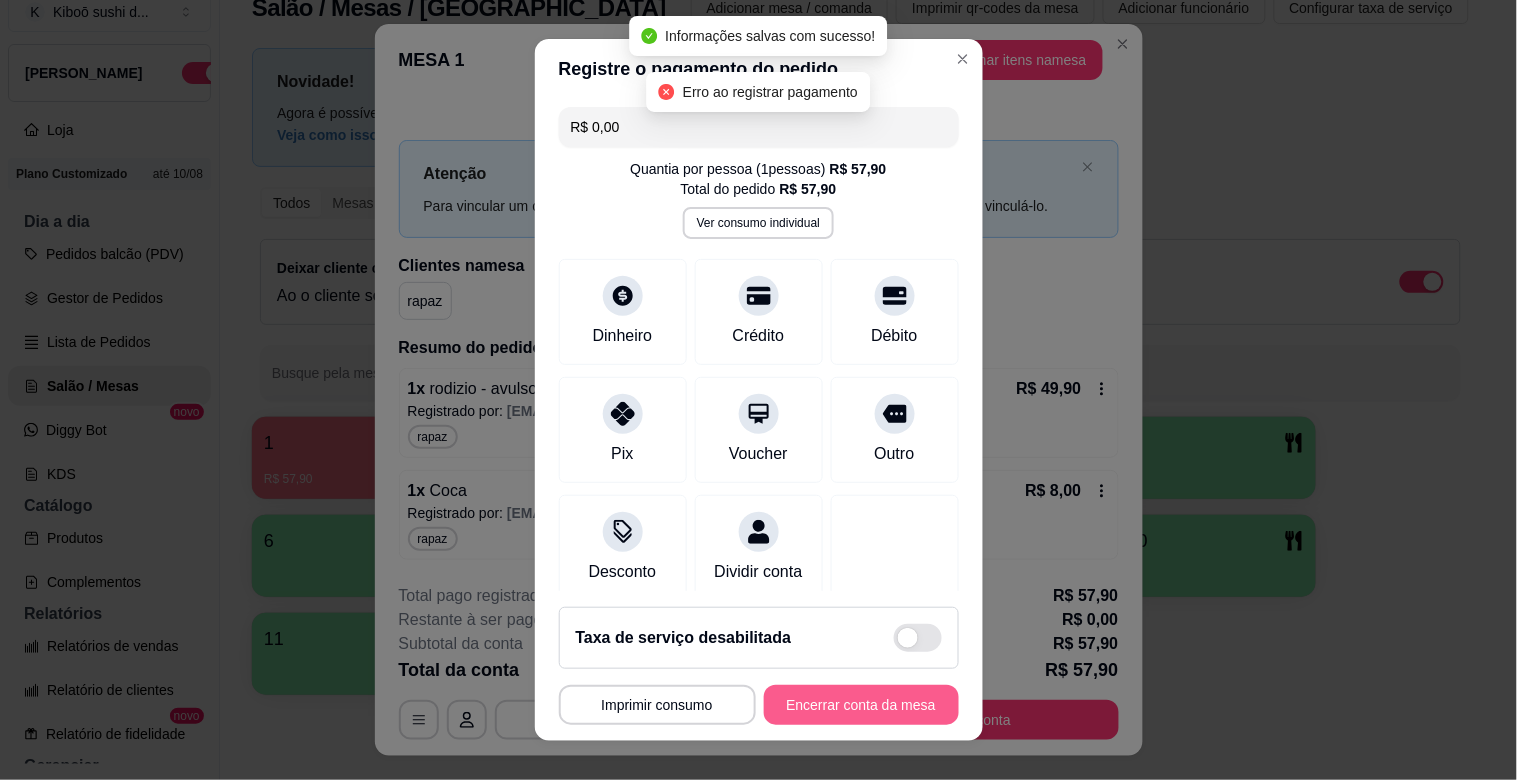 type on "R$ 0,00" 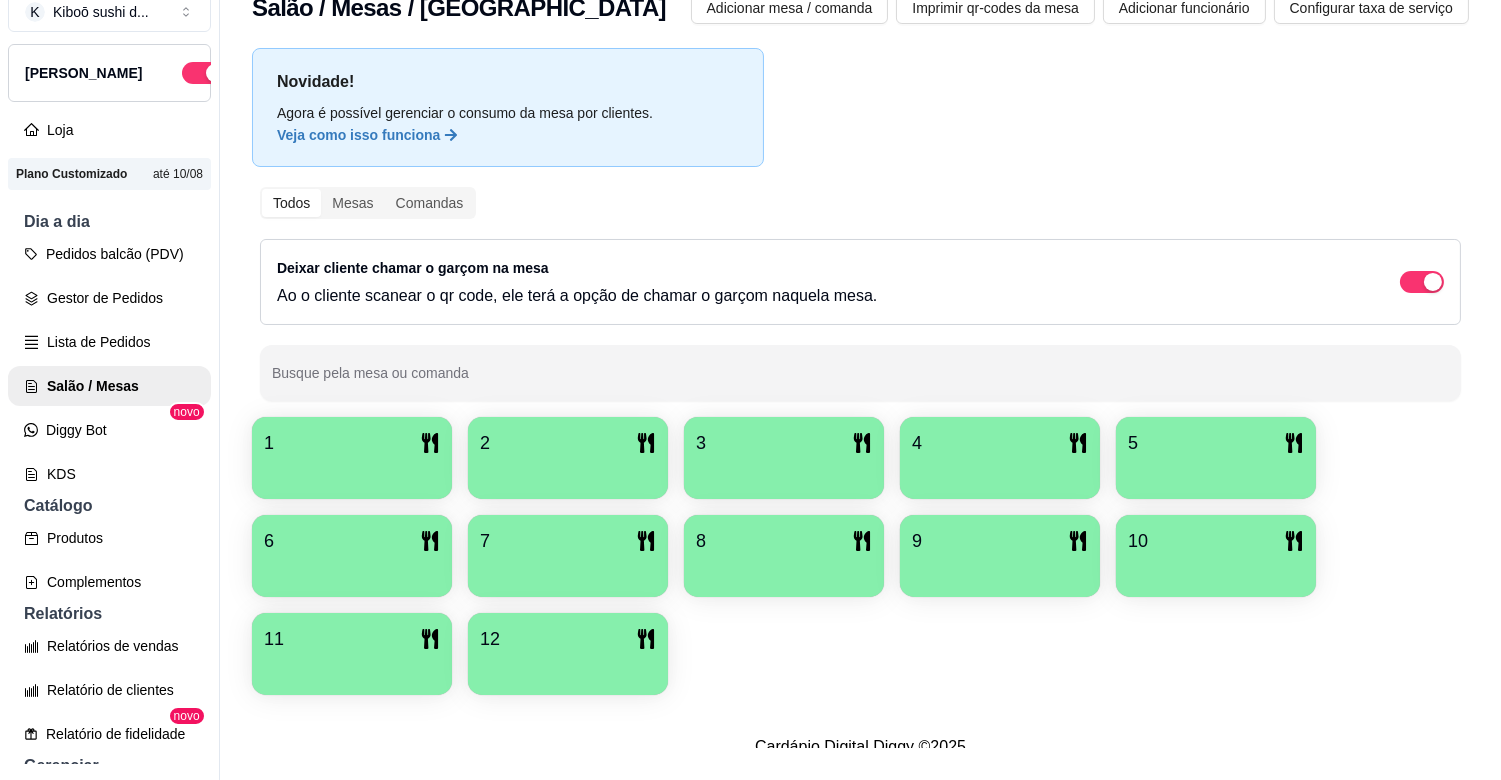 click on "Deixar cliente chamar o garçom na mesa Ao o cliente scanear o qr code, ele terá a opção de chamar o garçom naquela mesa." at bounding box center [860, 282] 